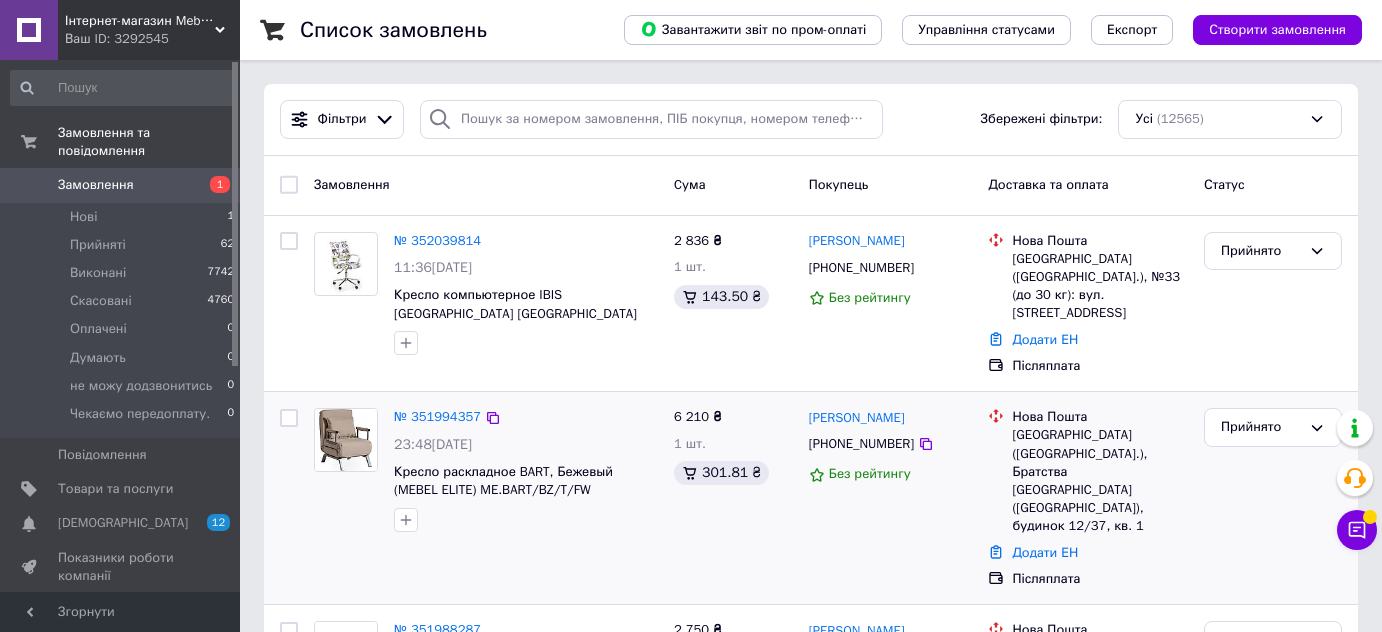 scroll, scrollTop: 0, scrollLeft: 0, axis: both 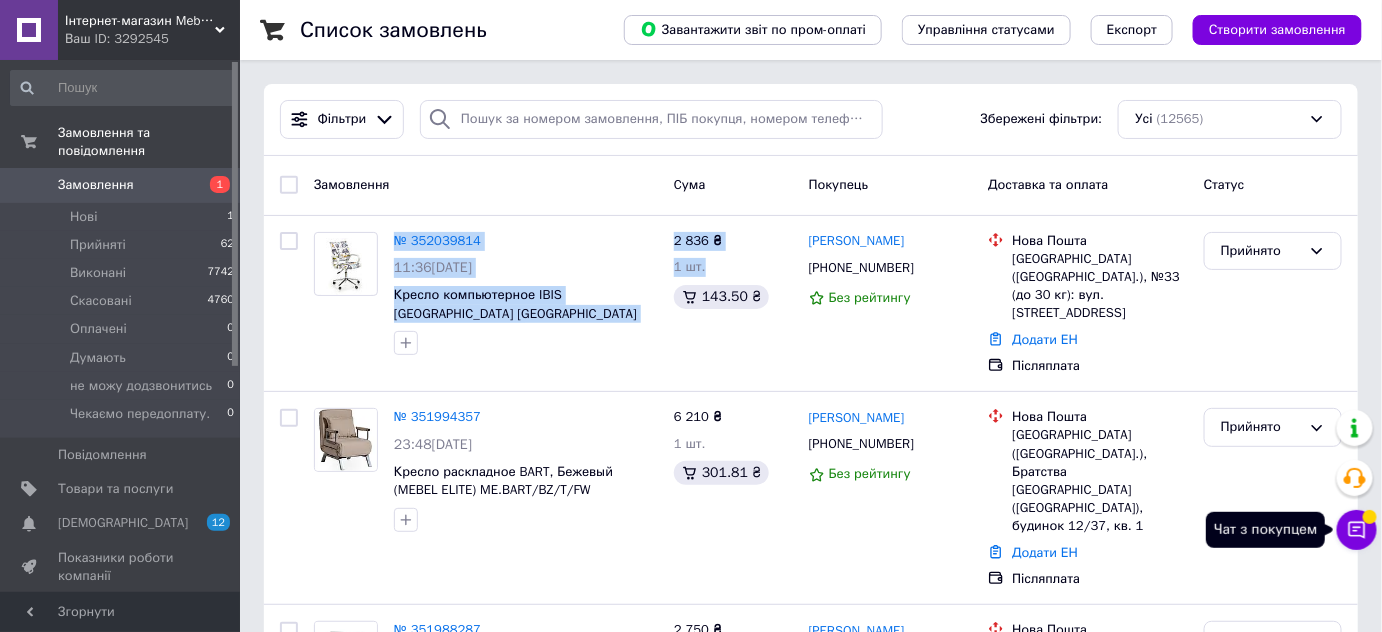 click on "Чат з покупцем" at bounding box center [1357, 530] 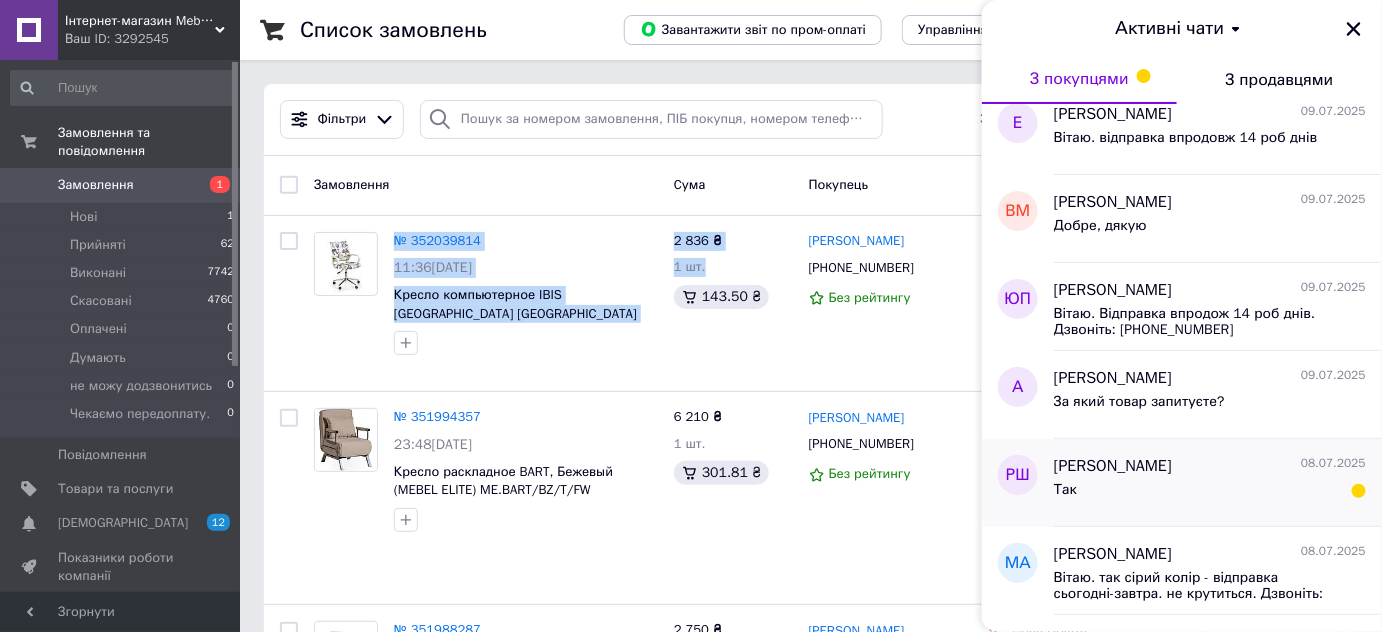 click on "Роман Шалева" at bounding box center (1113, 466) 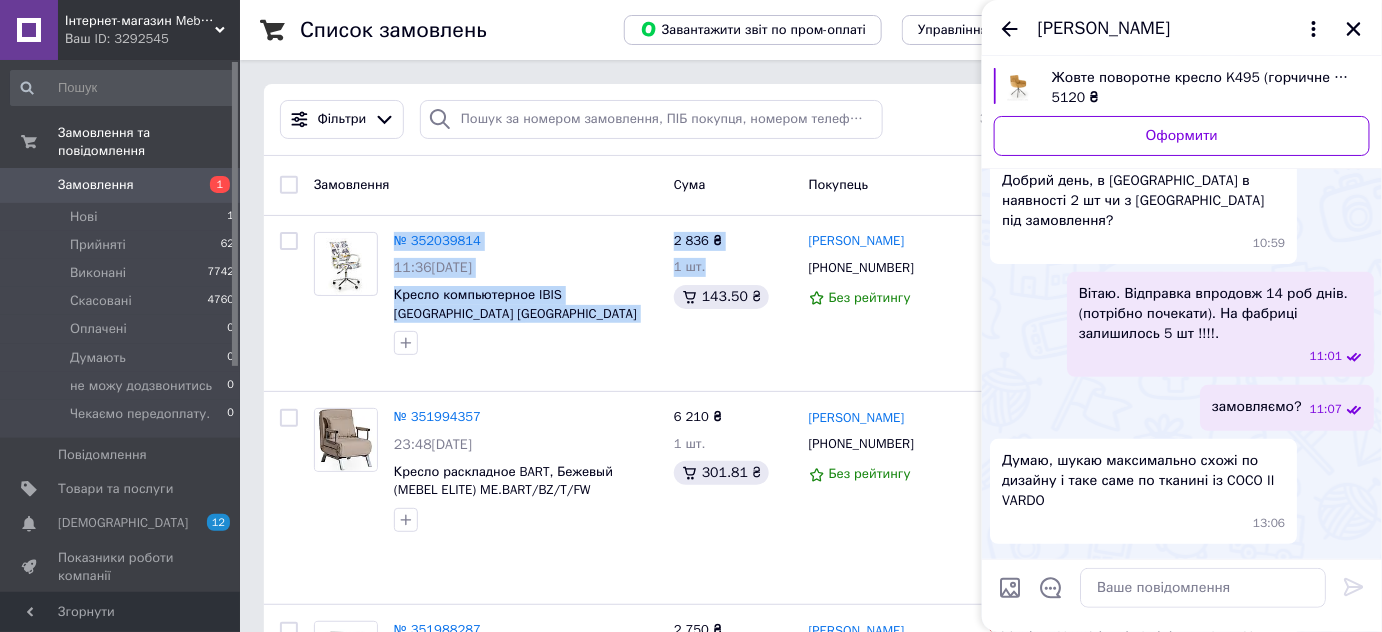 scroll, scrollTop: 102, scrollLeft: 0, axis: vertical 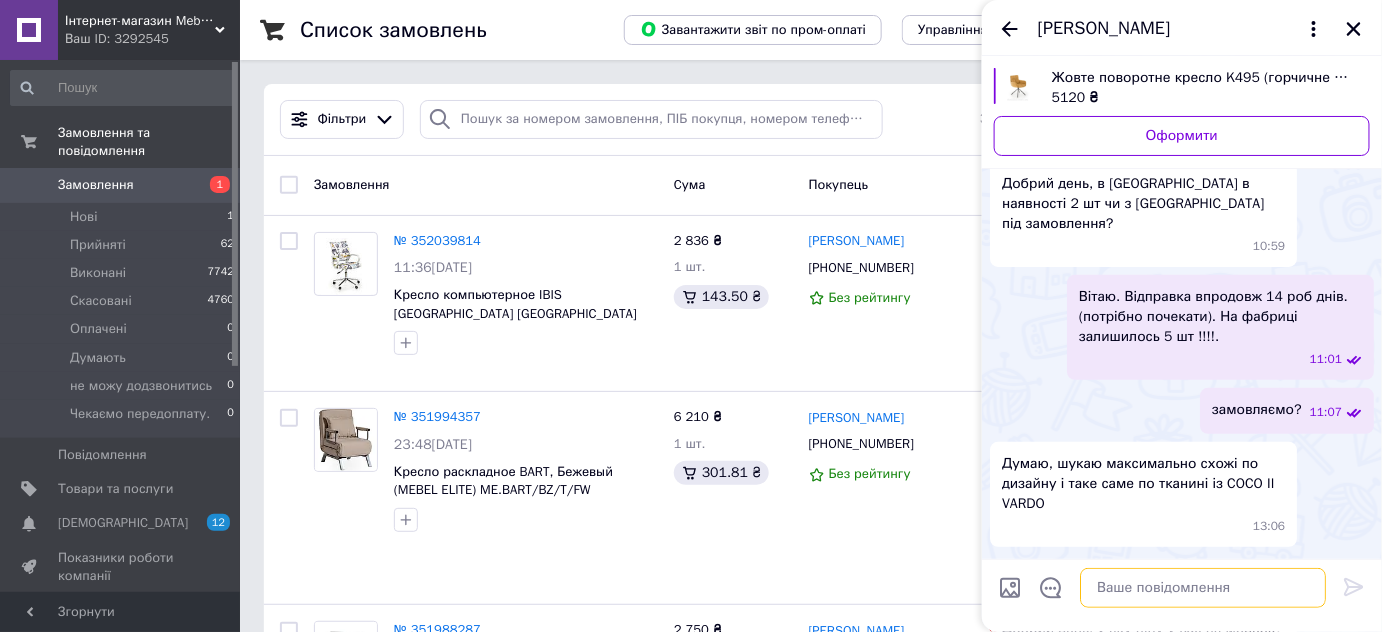 click at bounding box center [1203, 588] 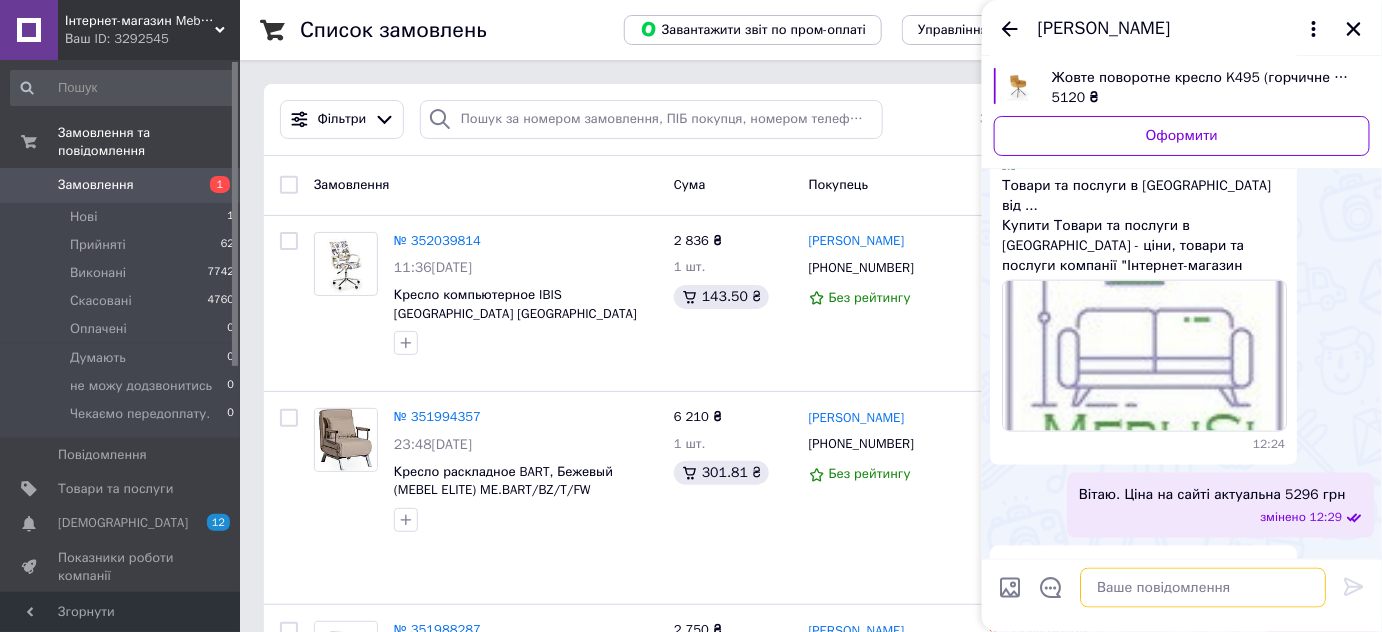 scroll, scrollTop: 738, scrollLeft: 0, axis: vertical 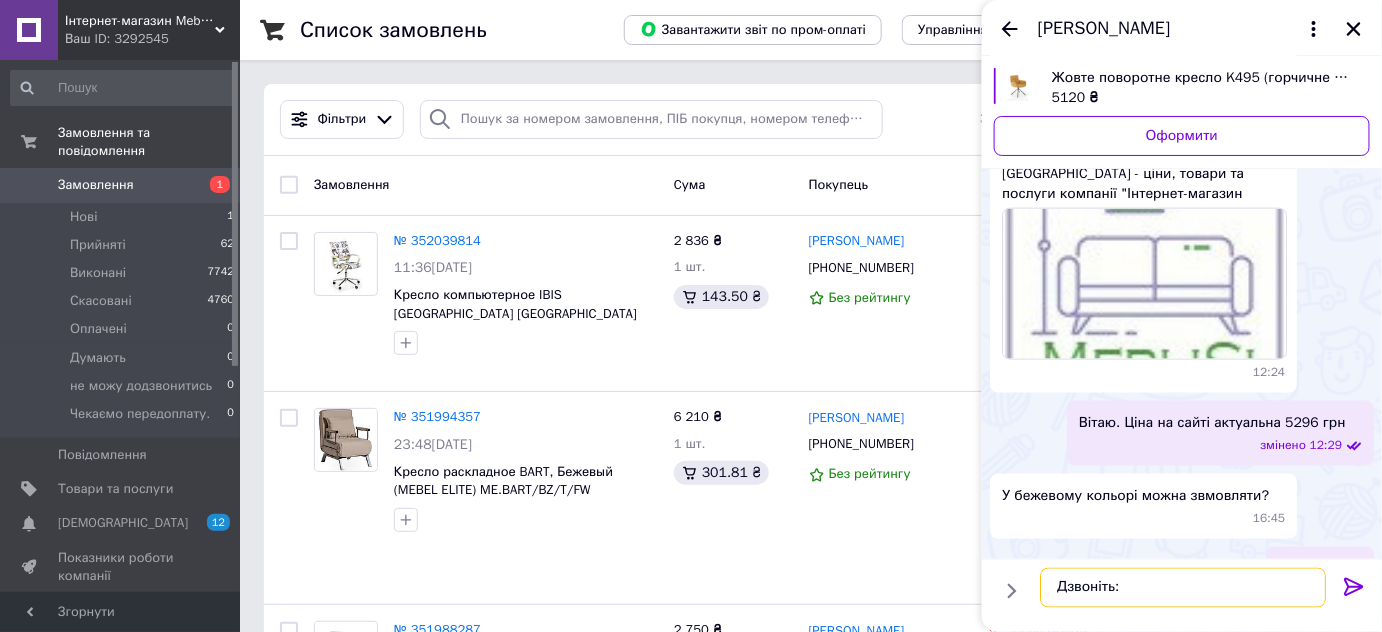 paste on "+380 (97) 173-06-18
+380 (50) 924-81-08
Зоя" 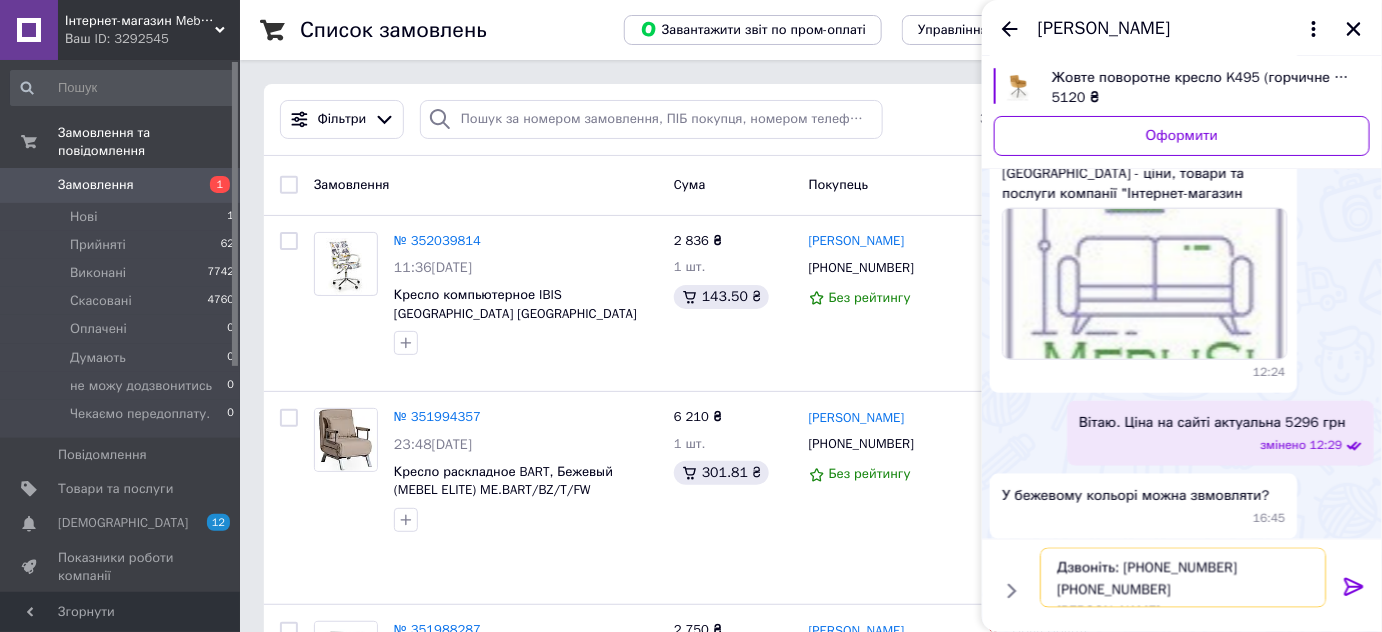 scroll, scrollTop: 14, scrollLeft: 0, axis: vertical 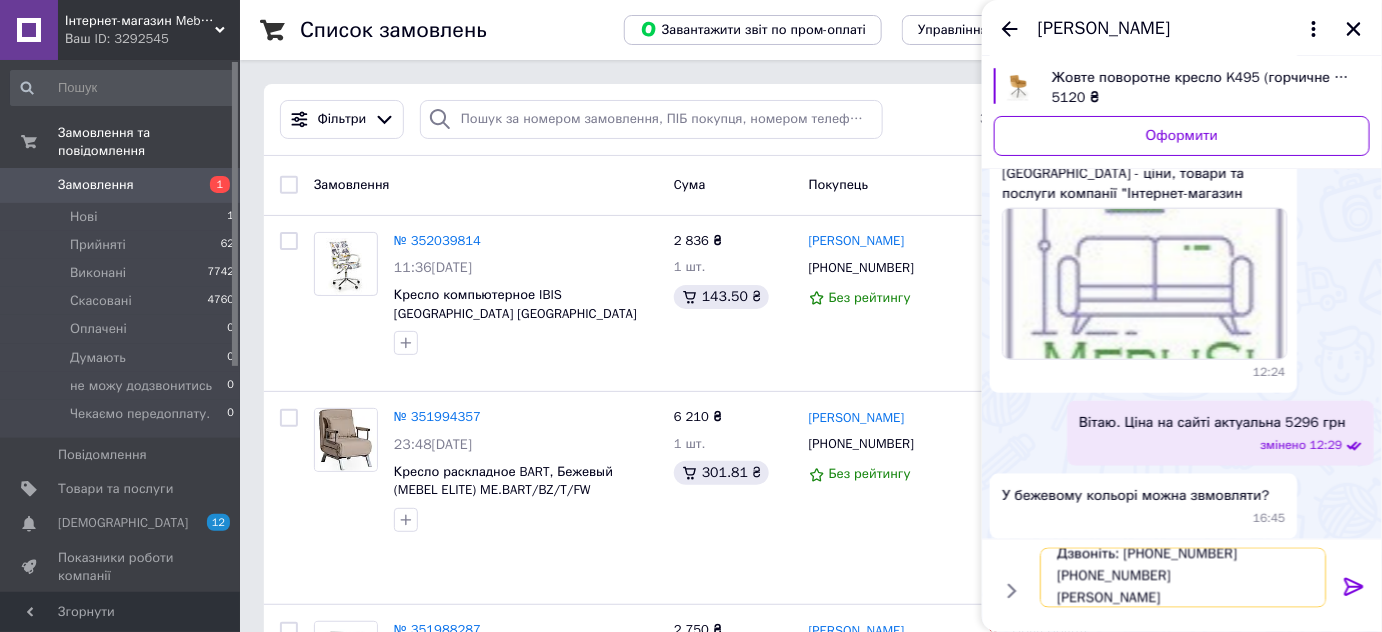 type on "Дзвоніть: +380 (97) 173-06-18
+380 (50) 924-81-08
Зоя" 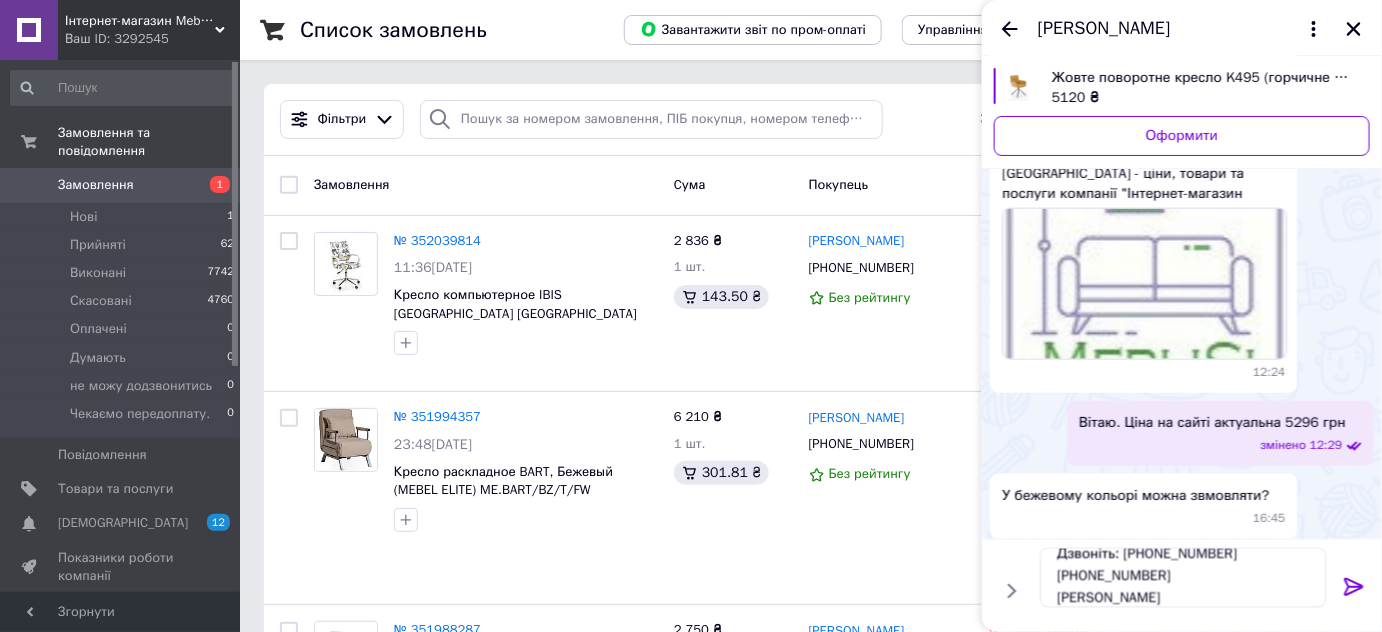 drag, startPoint x: 1101, startPoint y: 10, endPoint x: 1160, endPoint y: 25, distance: 60.876926 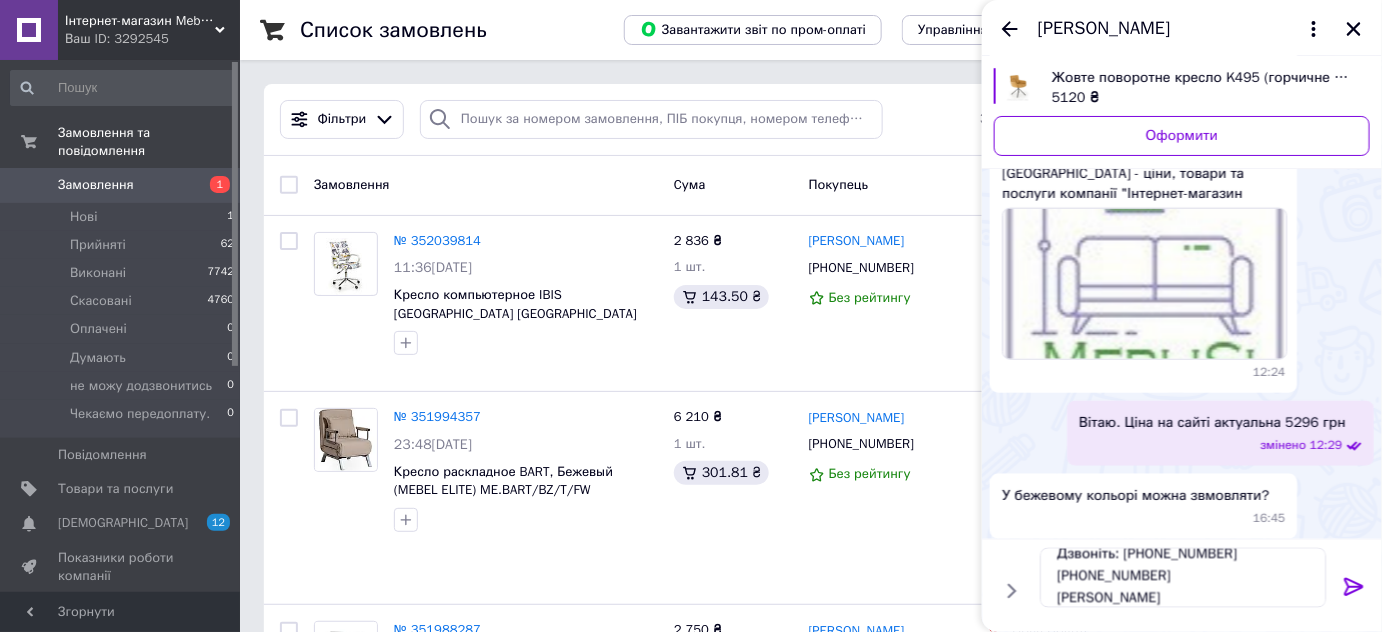 click at bounding box center [1354, 591] 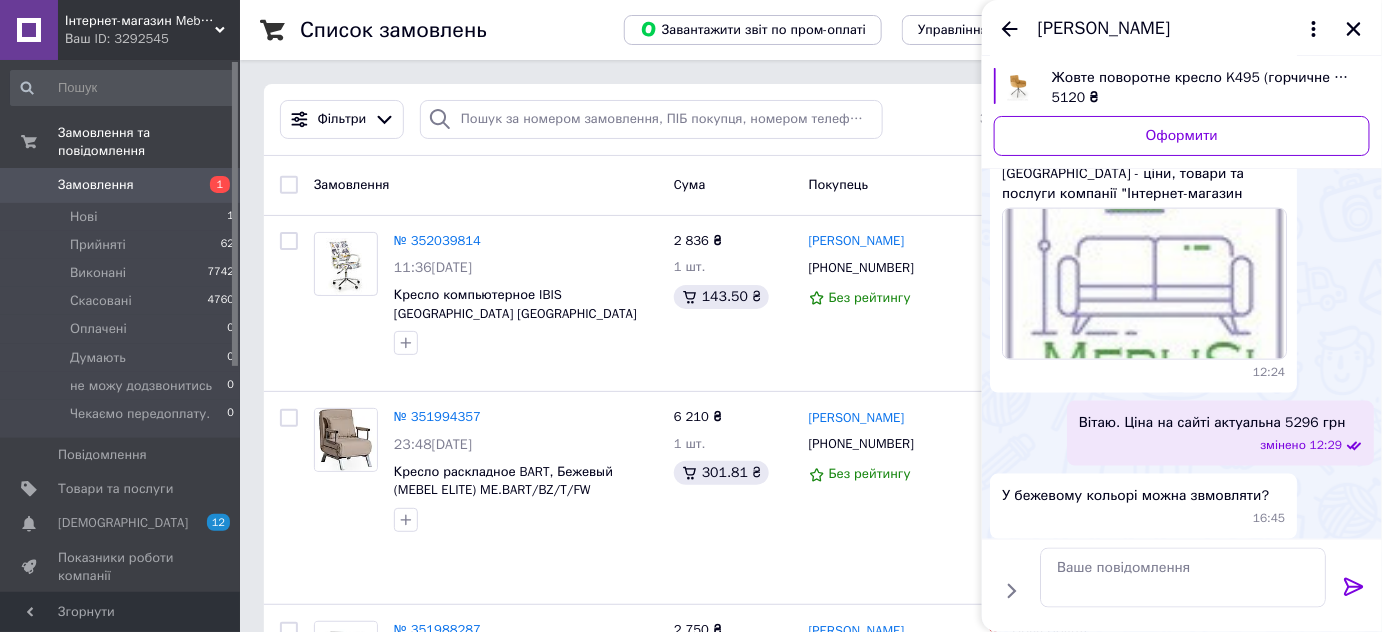 scroll, scrollTop: 0, scrollLeft: 0, axis: both 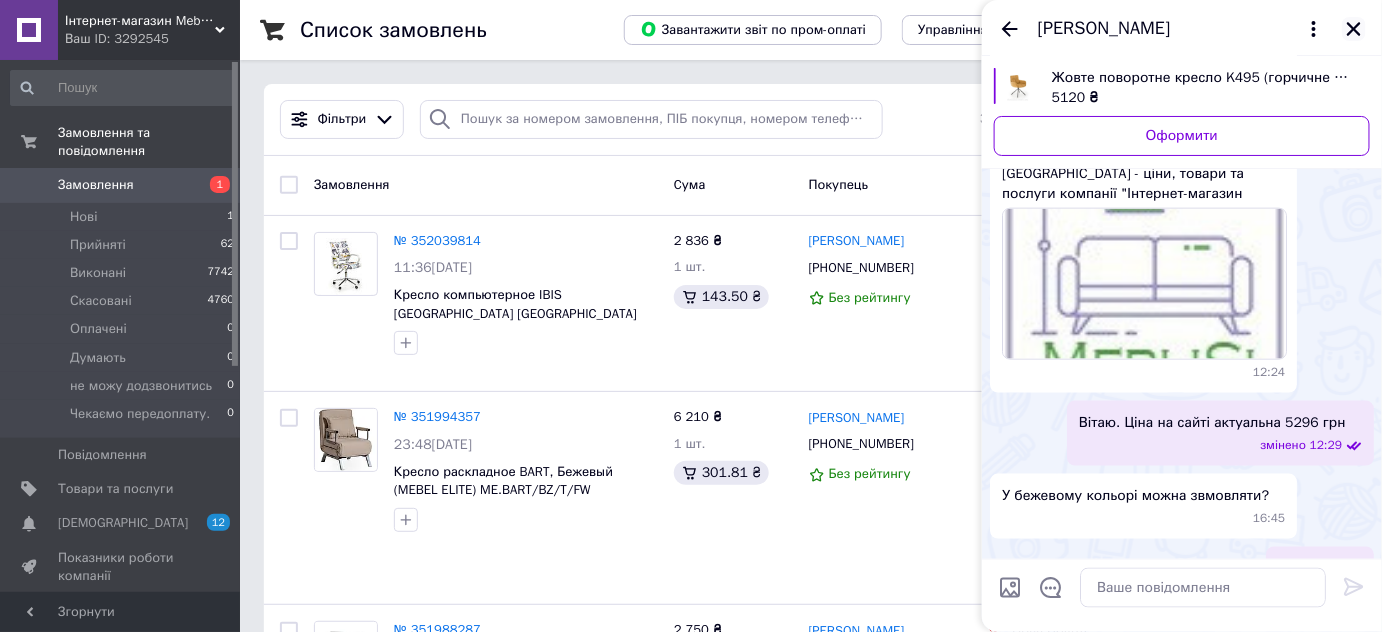 click 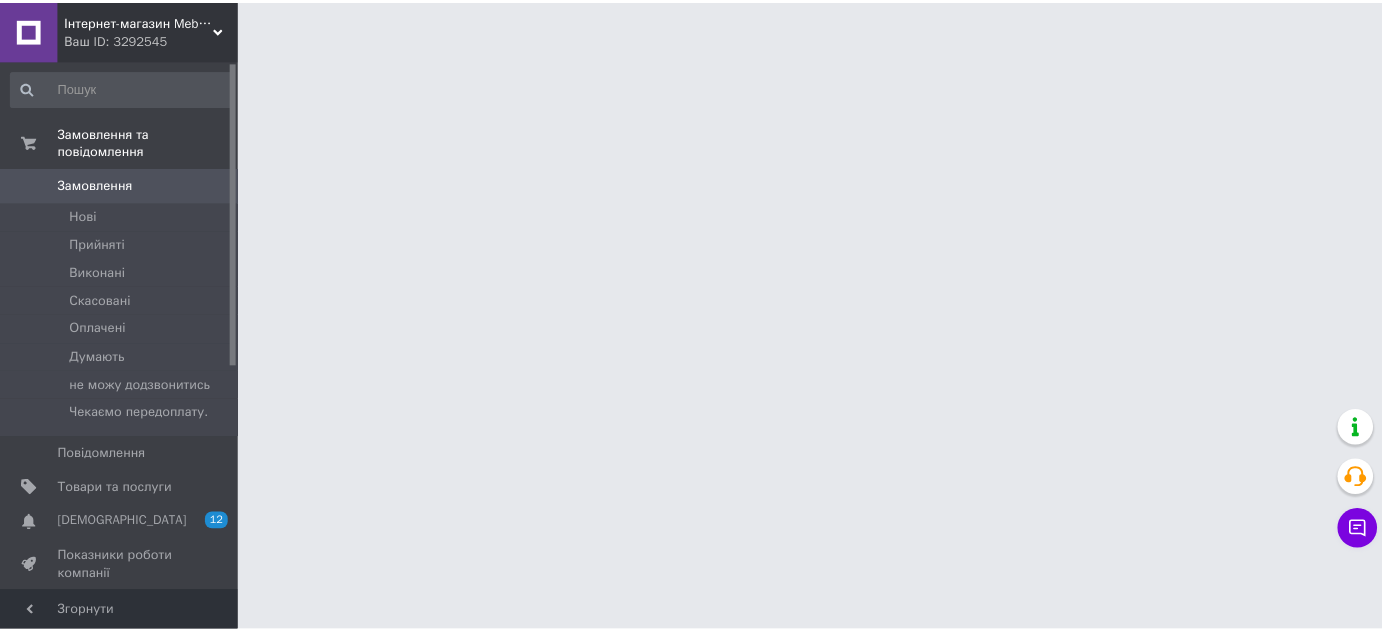 scroll, scrollTop: 0, scrollLeft: 0, axis: both 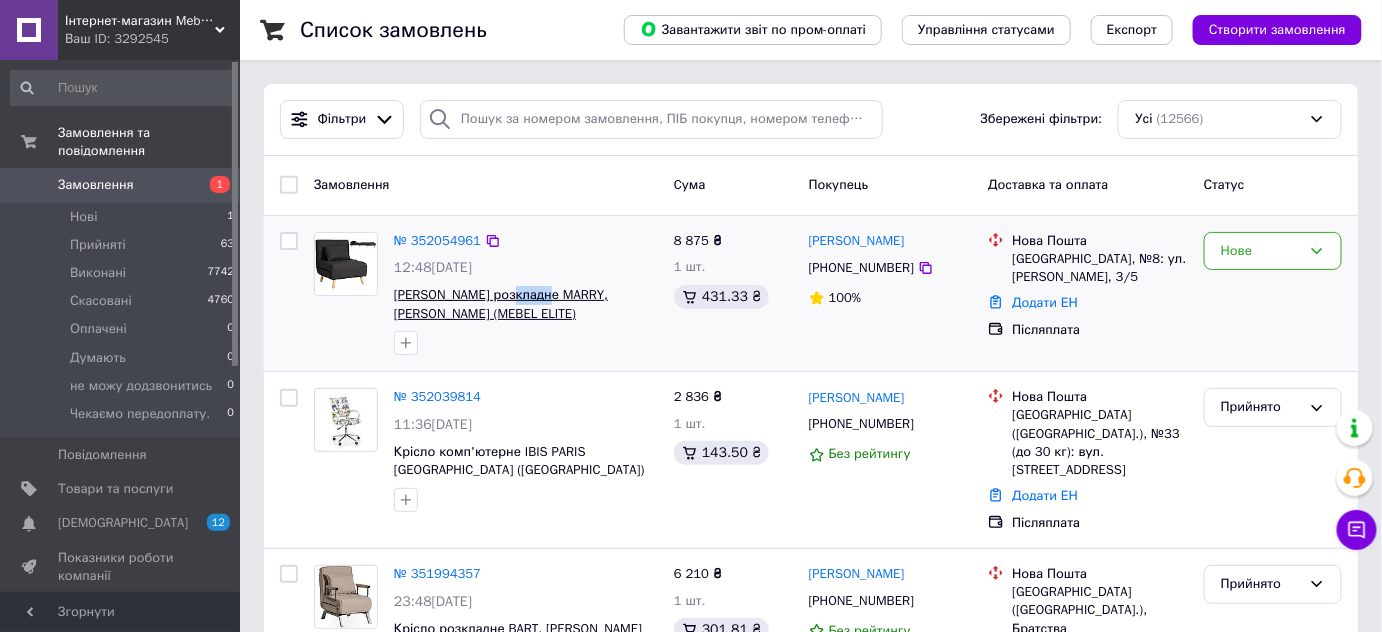 copy on "MARRY" 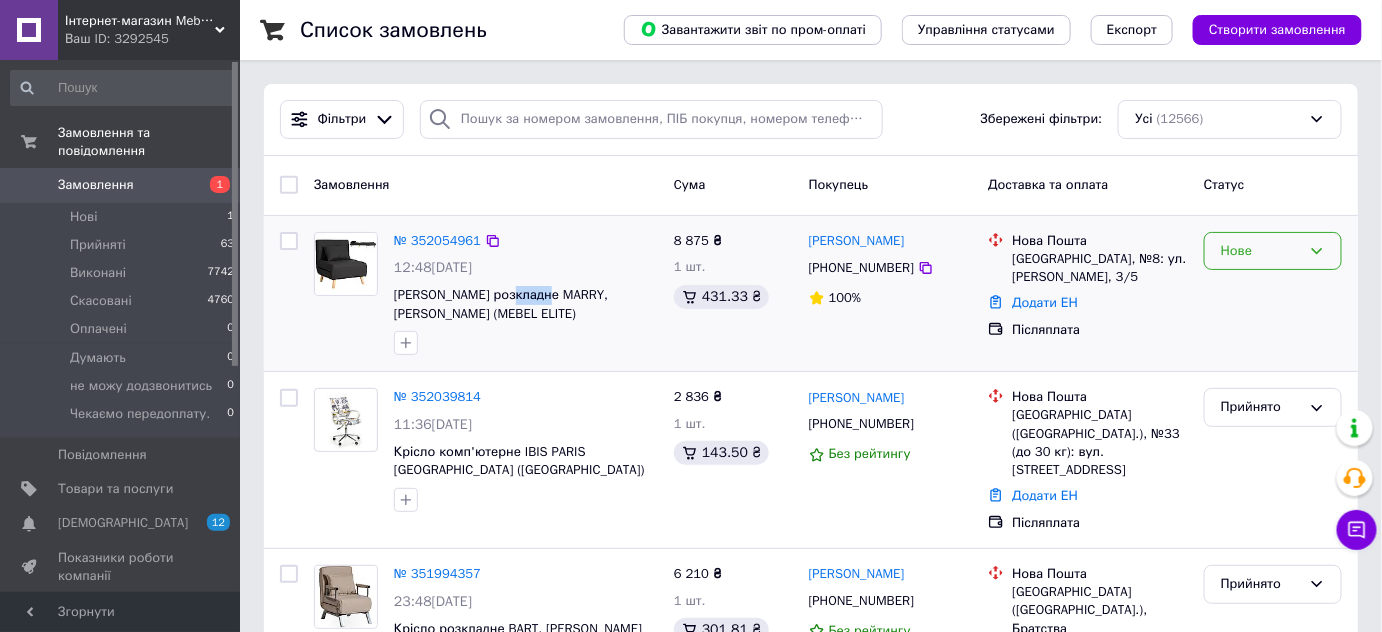 click on "Нове" at bounding box center [1261, 251] 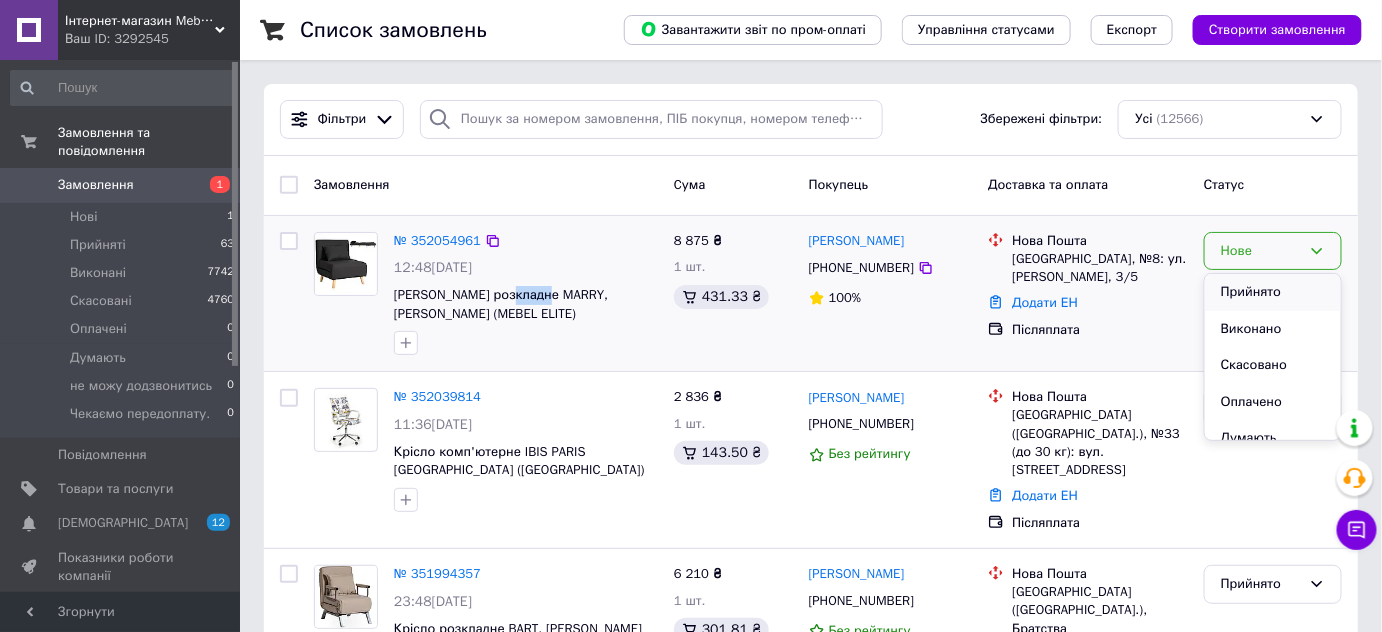 click on "Прийнято" at bounding box center [1273, 292] 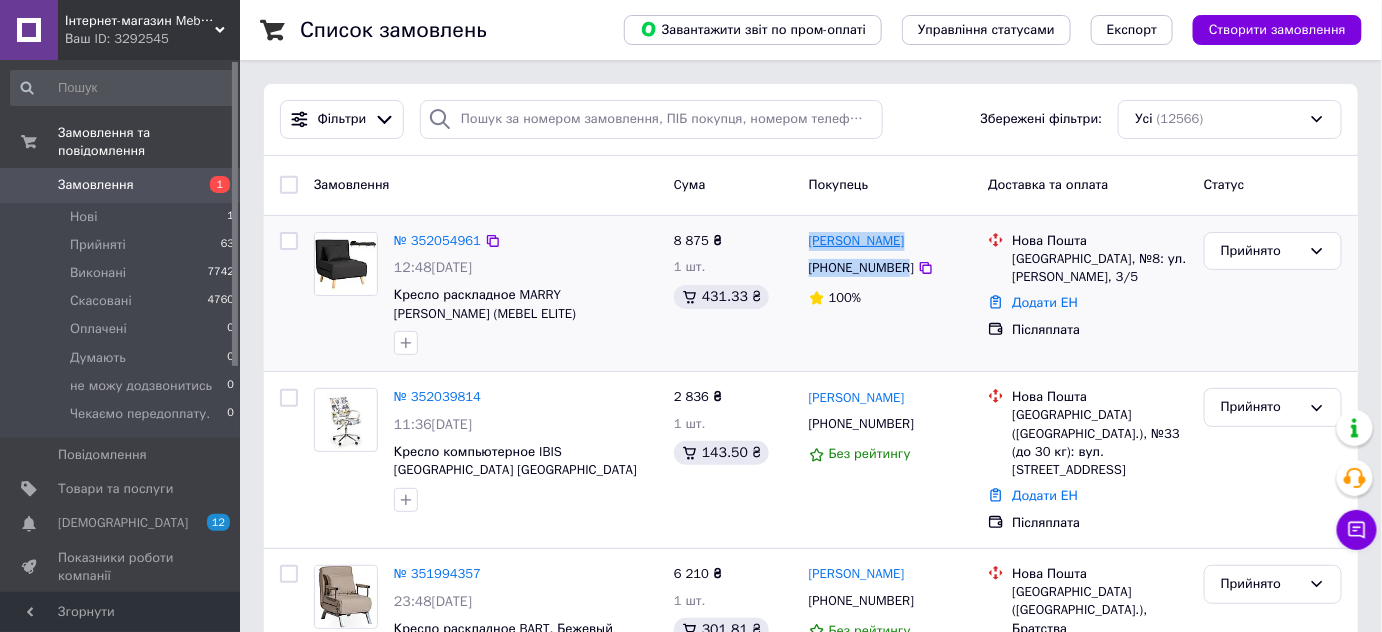 copy on "Оля Васильева +380937009119" 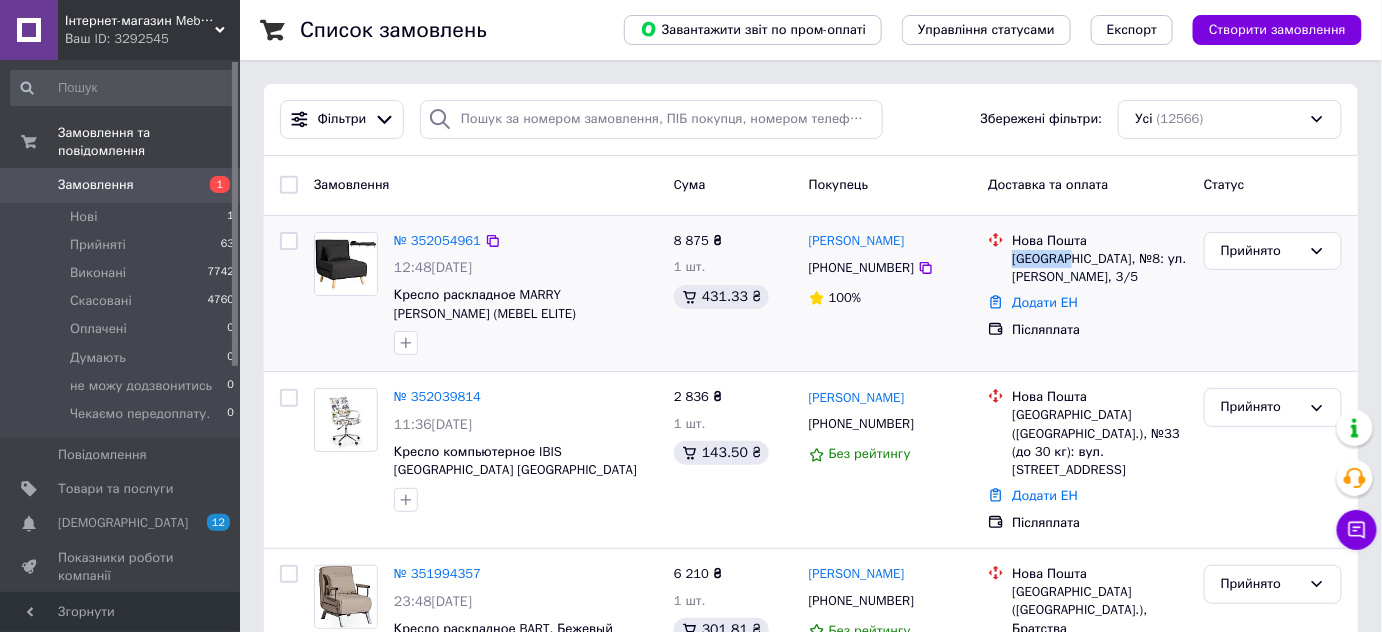 copy on "Одесса," 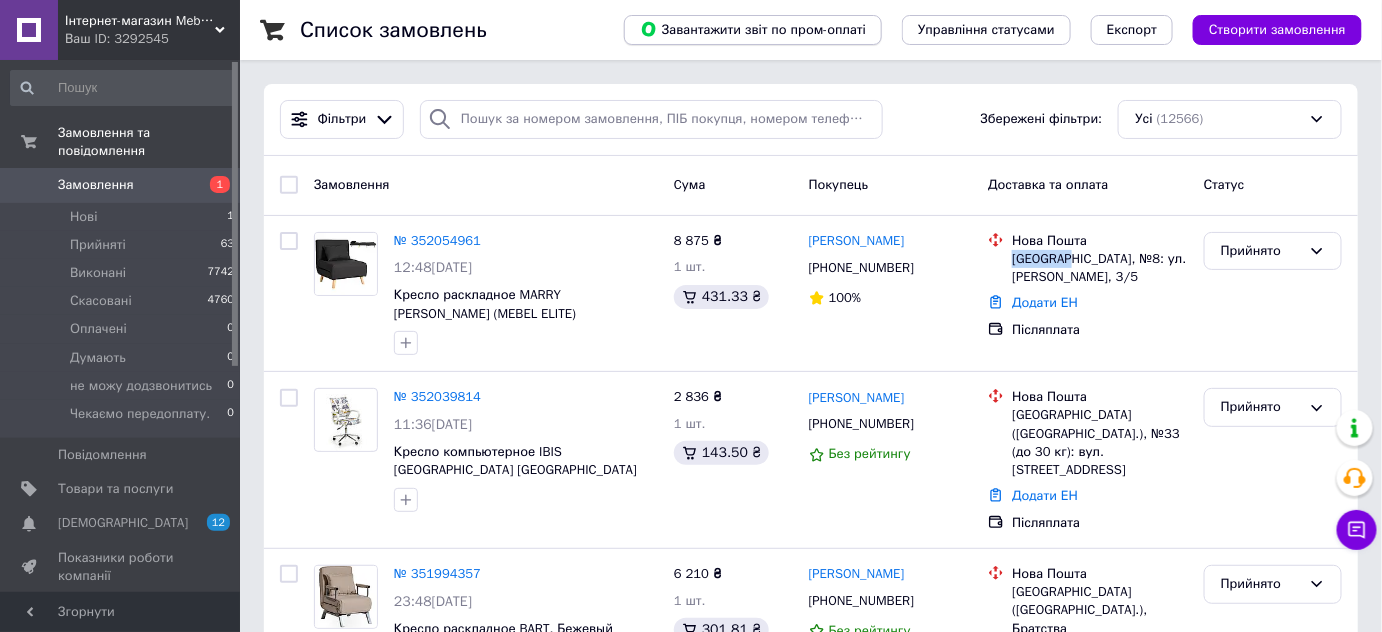 drag, startPoint x: 1060, startPoint y: 254, endPoint x: 666, endPoint y: 19, distance: 458.76028 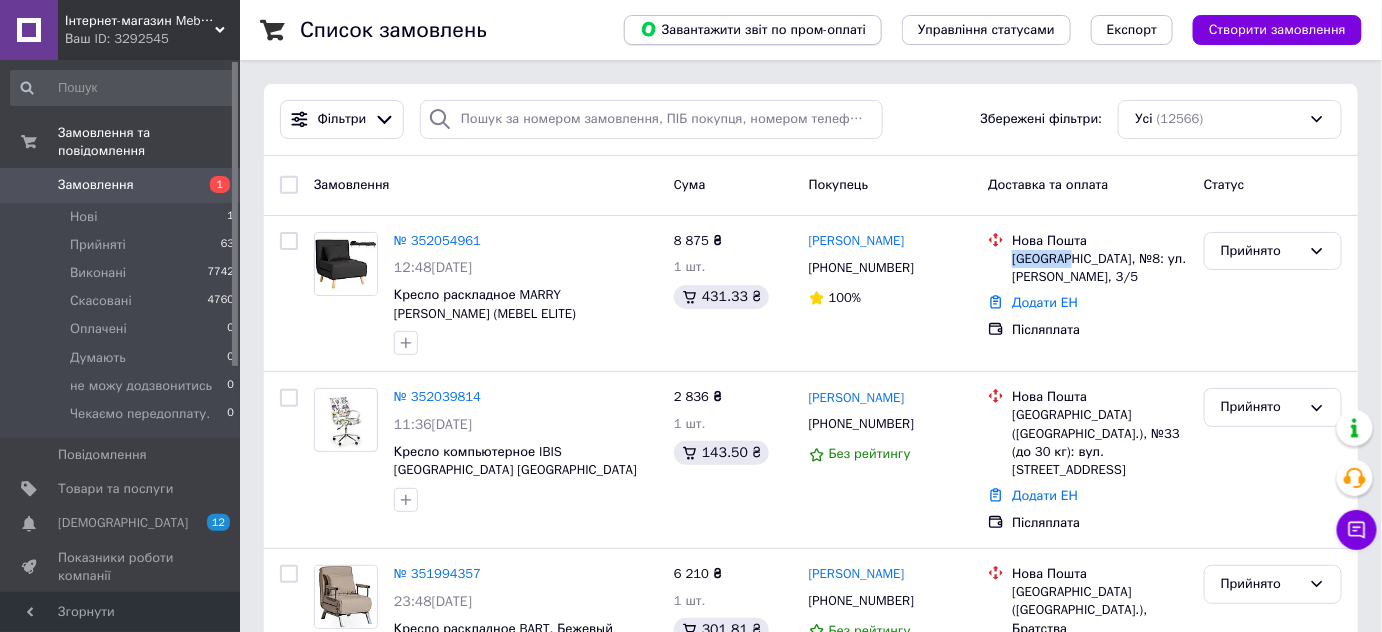 click on "Нова Пошта Одесса, №8: ул. Геннадия Афанасьева, 3/5" at bounding box center [1100, 259] 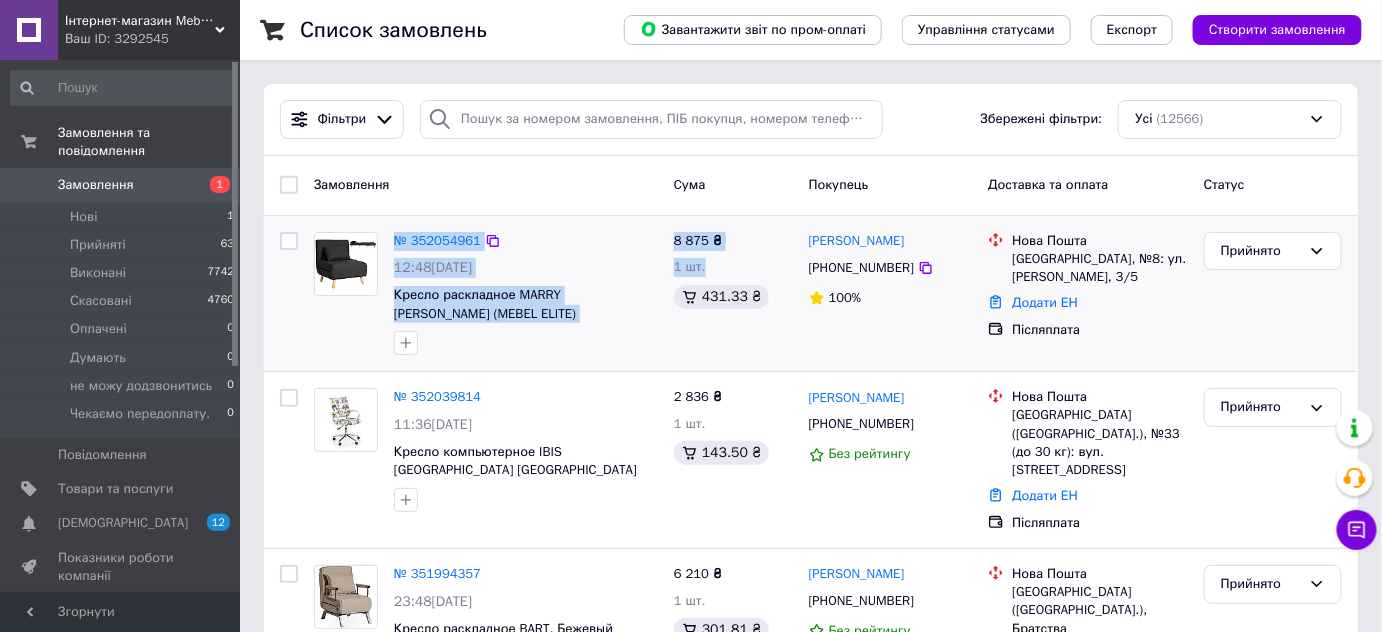 copy on "№ 352054961 12:48, 10.07.2025 Кресло раскладное MARRY Черный (MEBEL ELITE) ME.MARRY/CZ/DNAT/T/FW 8 875 ₴ 1 шт." 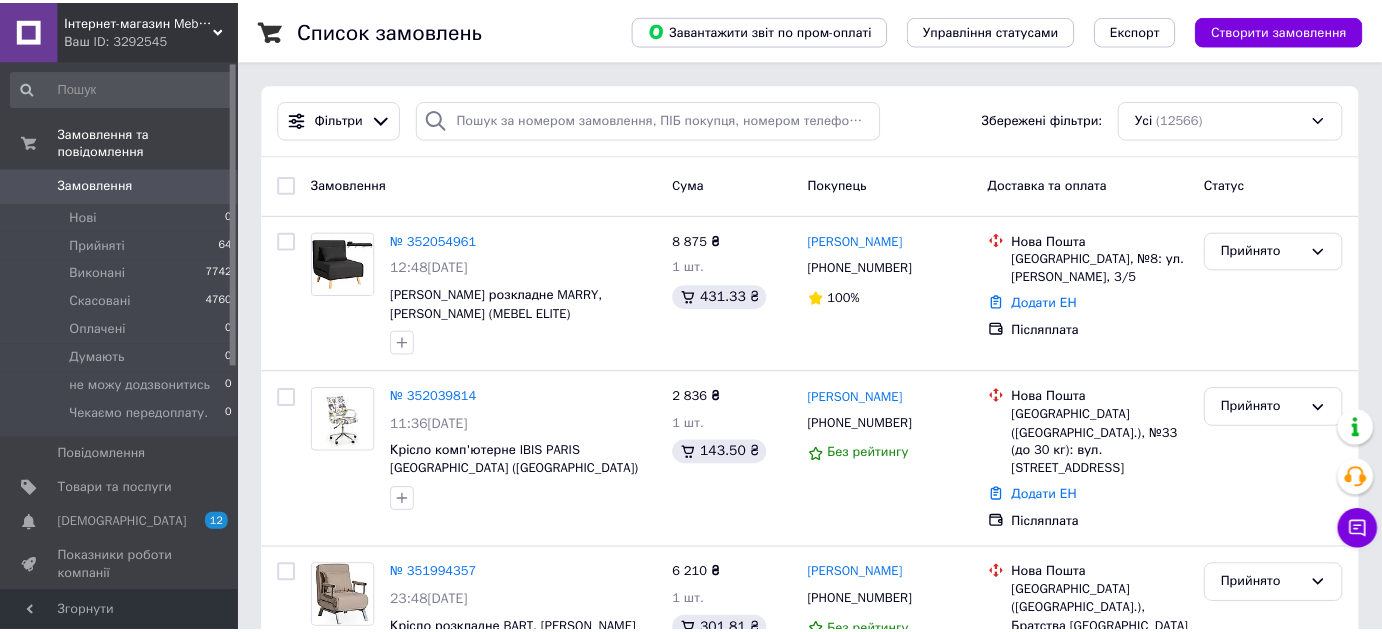scroll, scrollTop: 0, scrollLeft: 0, axis: both 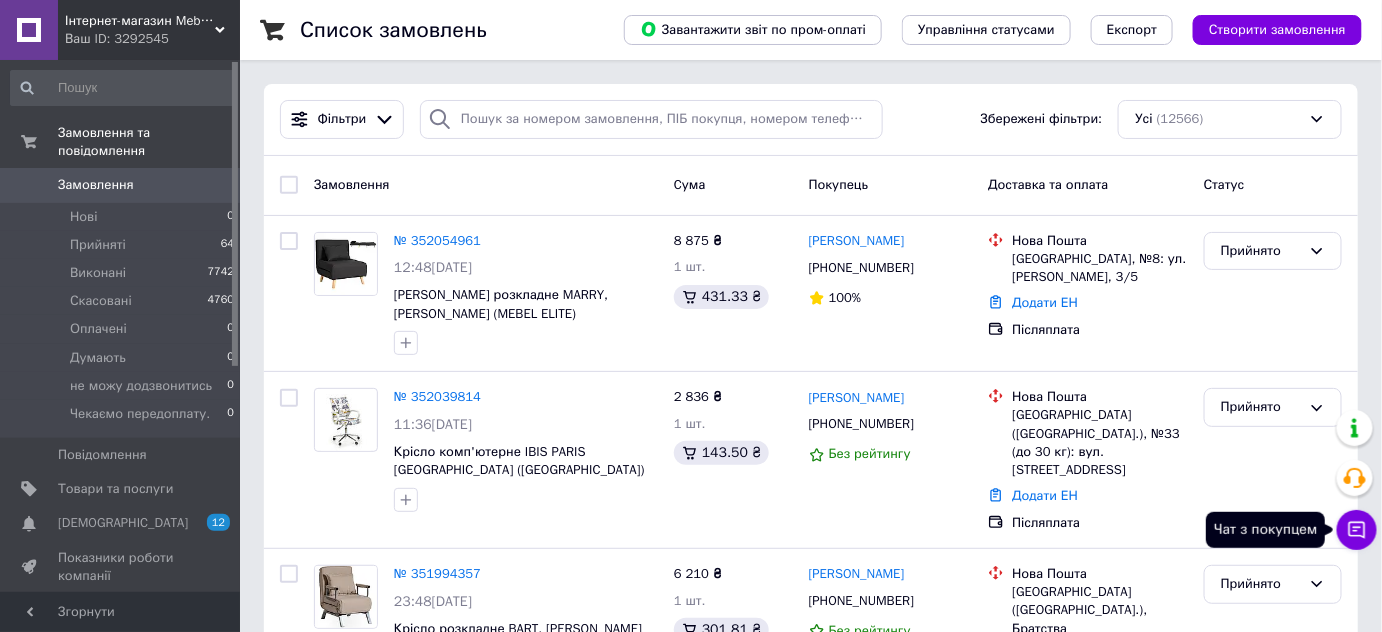 click 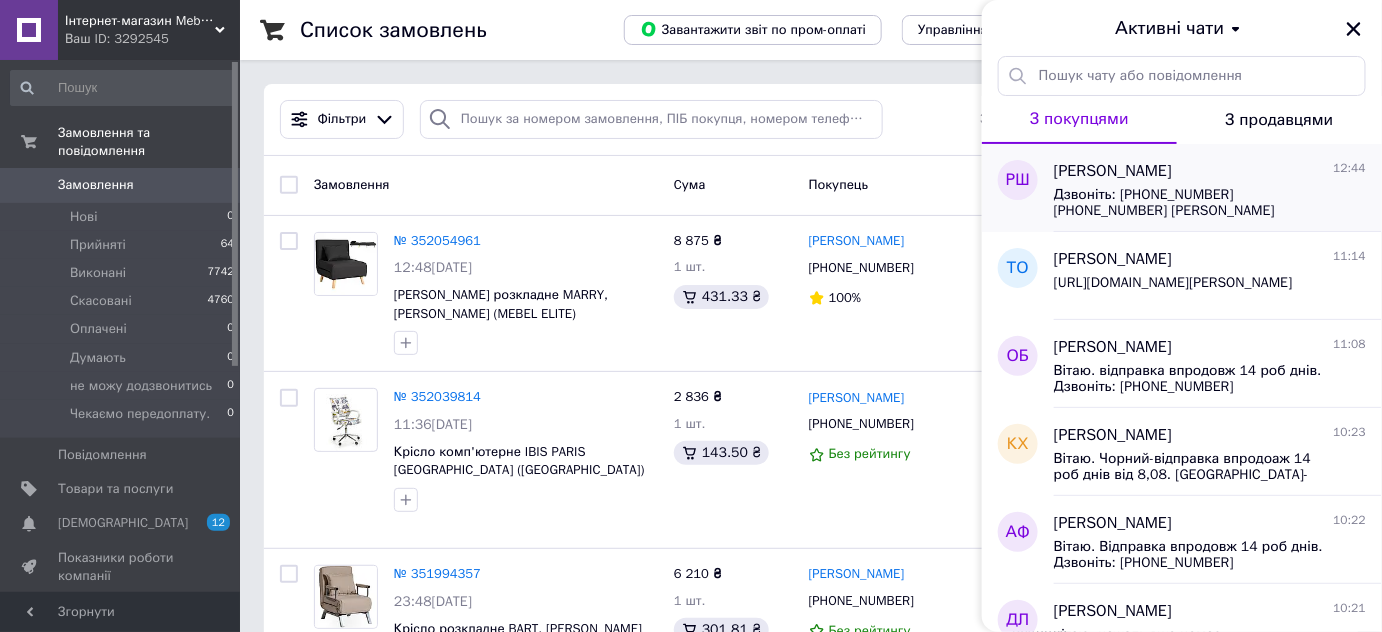 click on "Дзвоніть: +380 (97) 173-06-18
+380 (50) 924-81-08
Зоя" at bounding box center (1196, 203) 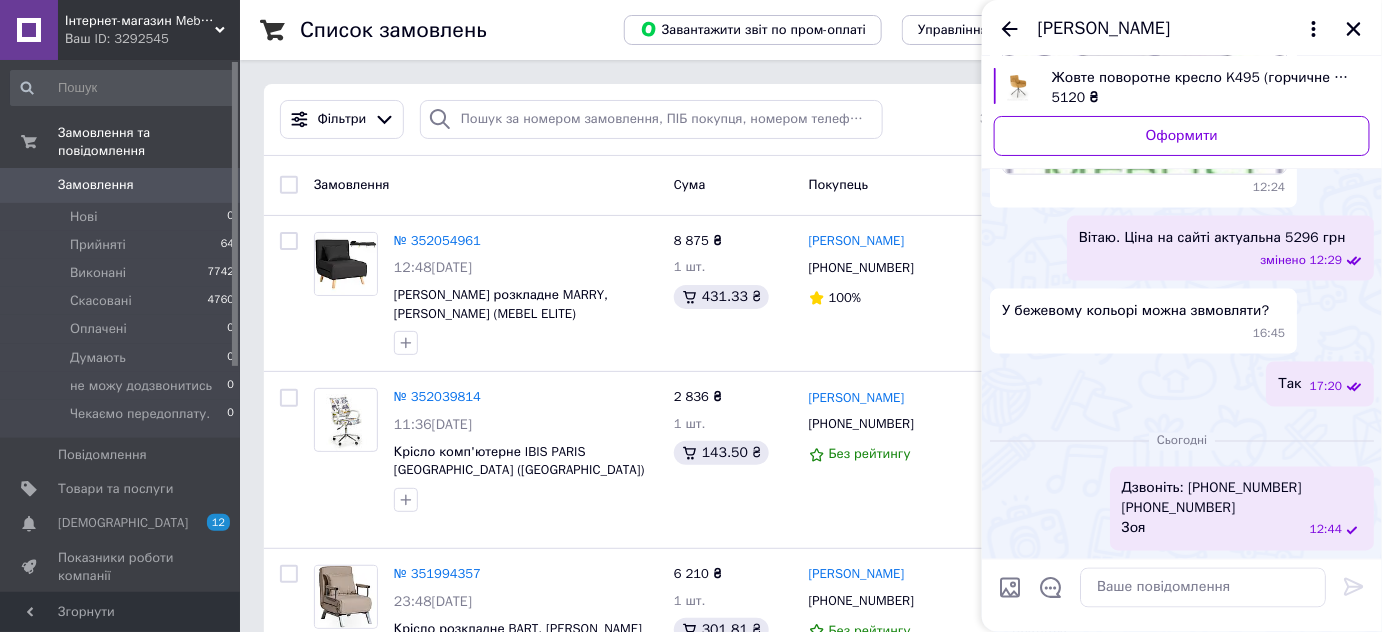 scroll, scrollTop: 847, scrollLeft: 0, axis: vertical 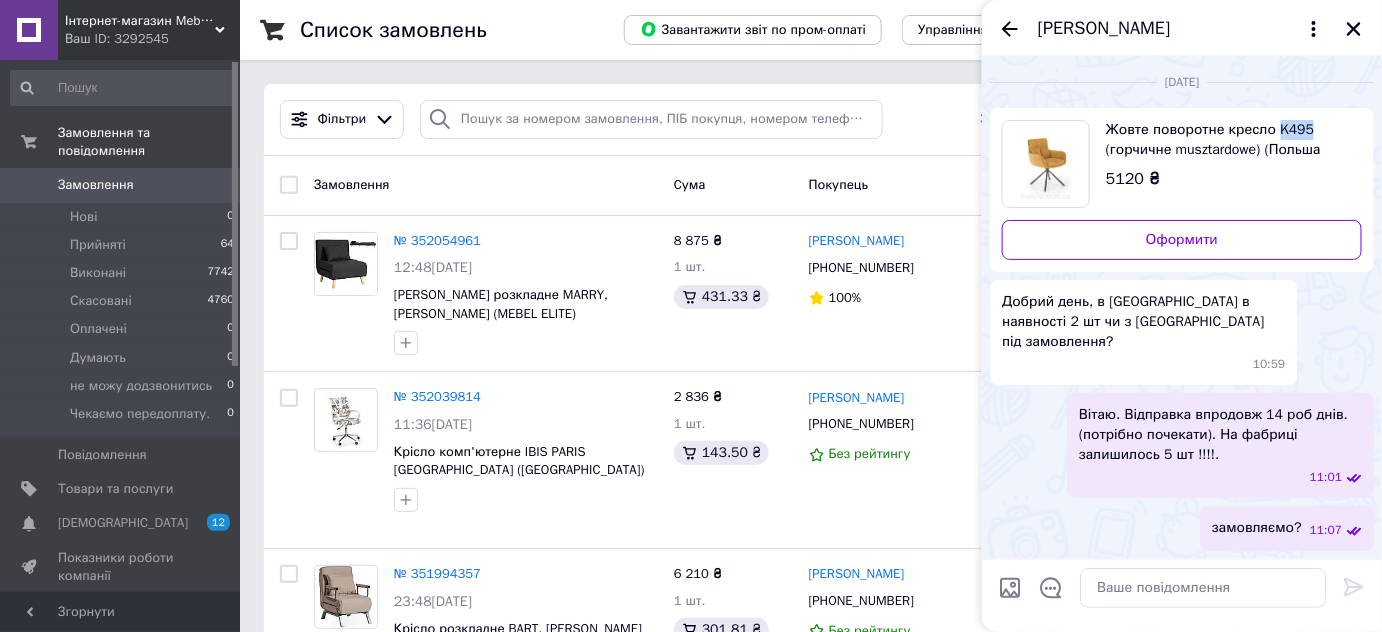 copy on "K495" 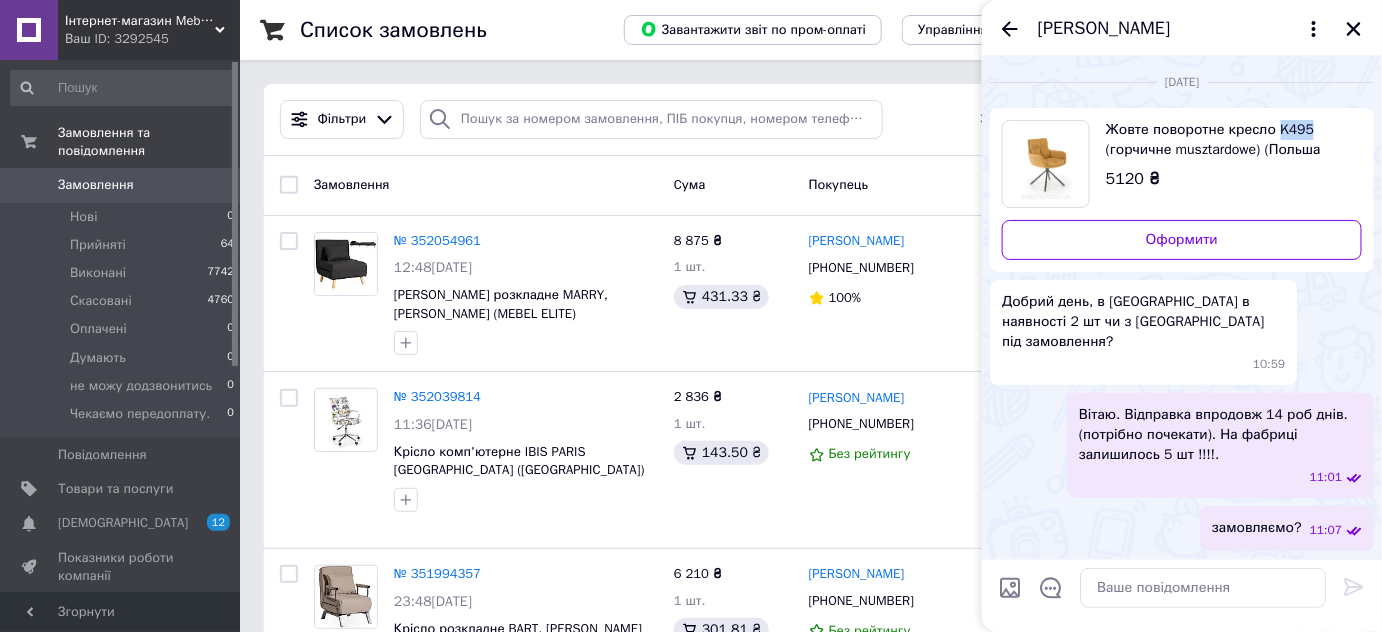 drag, startPoint x: 1315, startPoint y: 31, endPoint x: 1301, endPoint y: 44, distance: 19.104973 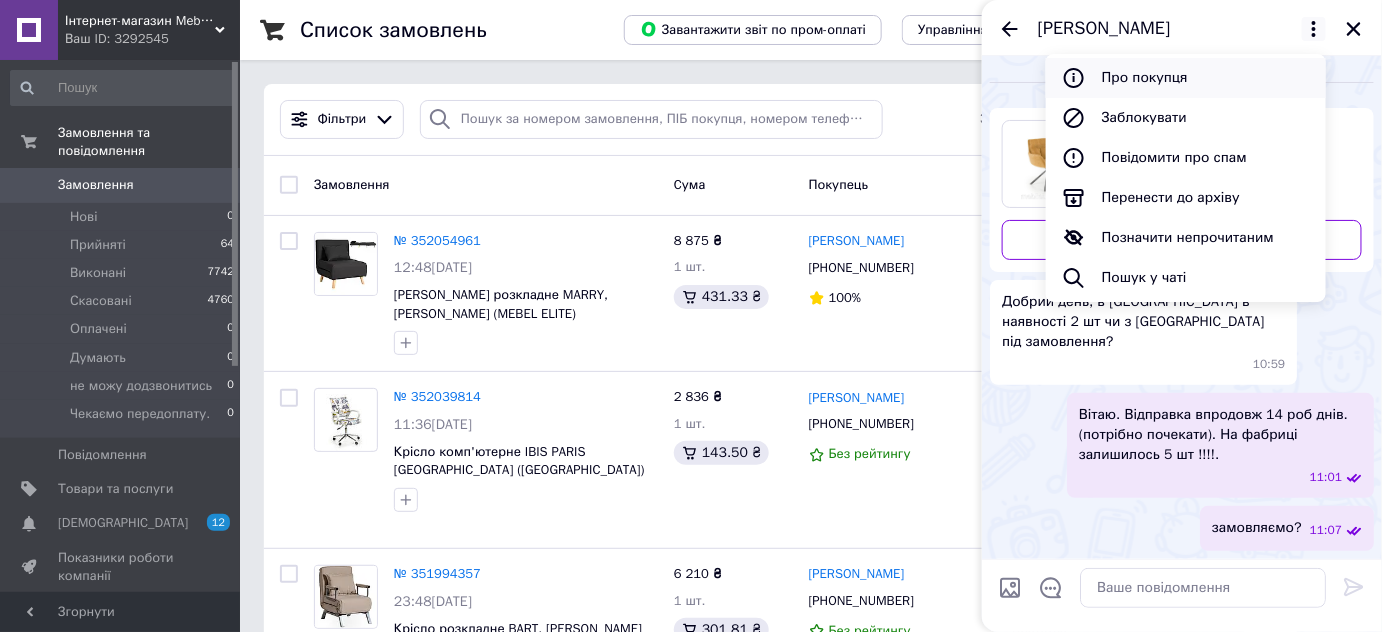 click on "Про покупця" at bounding box center [1186, 78] 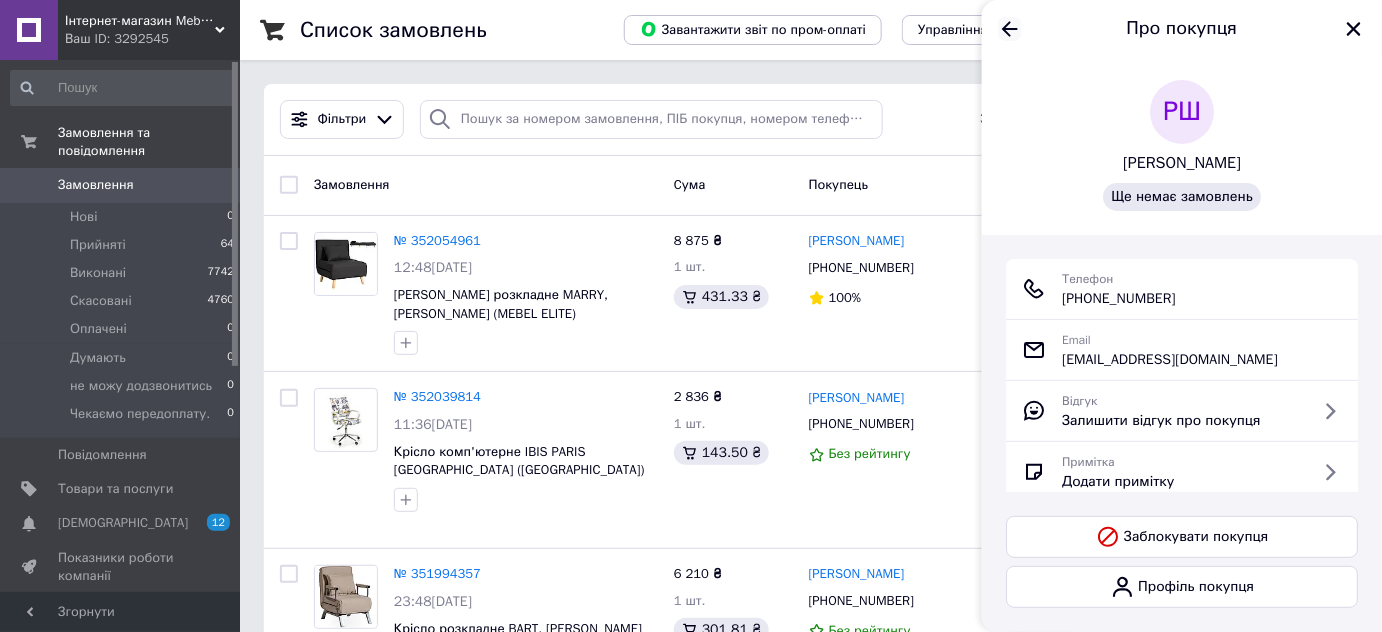 click 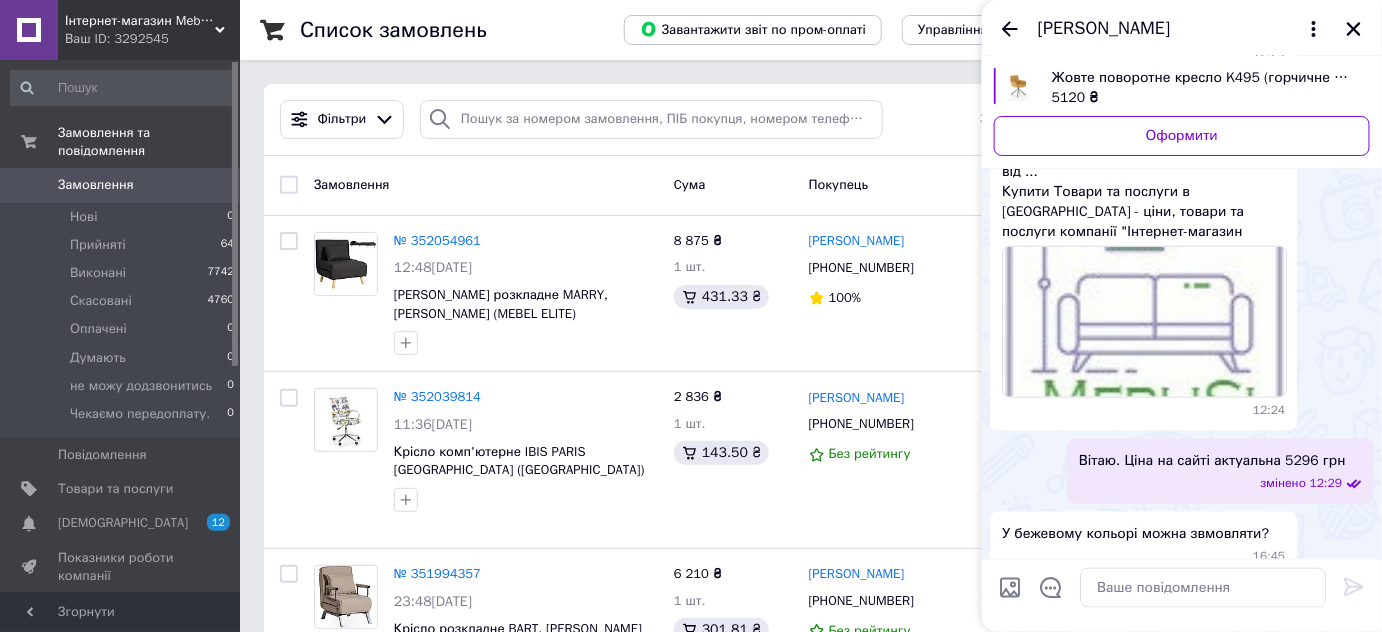 scroll, scrollTop: 847, scrollLeft: 0, axis: vertical 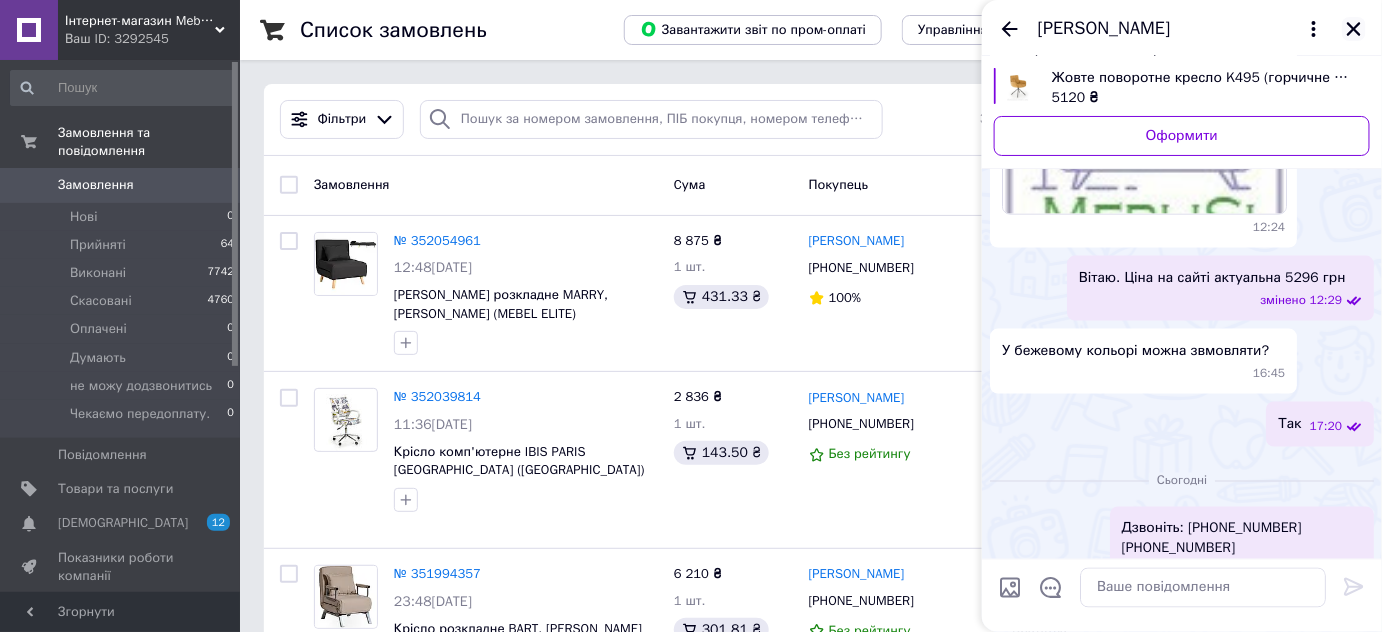 click 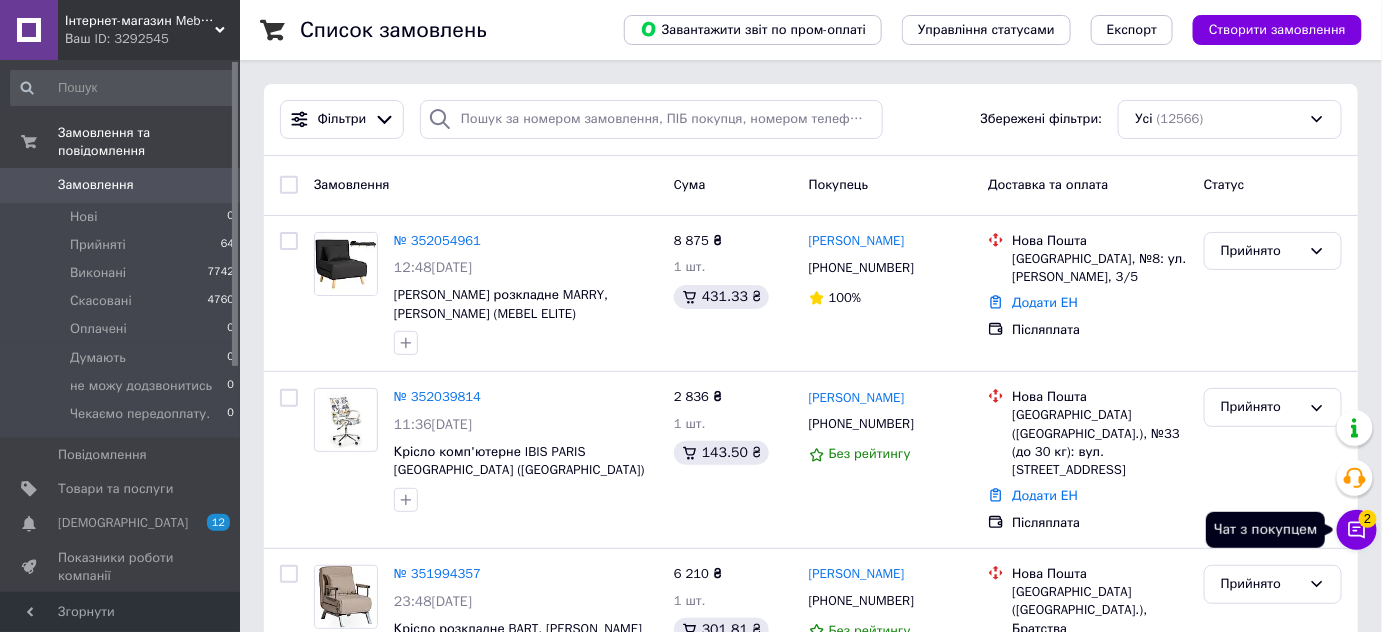 click on "2" at bounding box center [1368, 519] 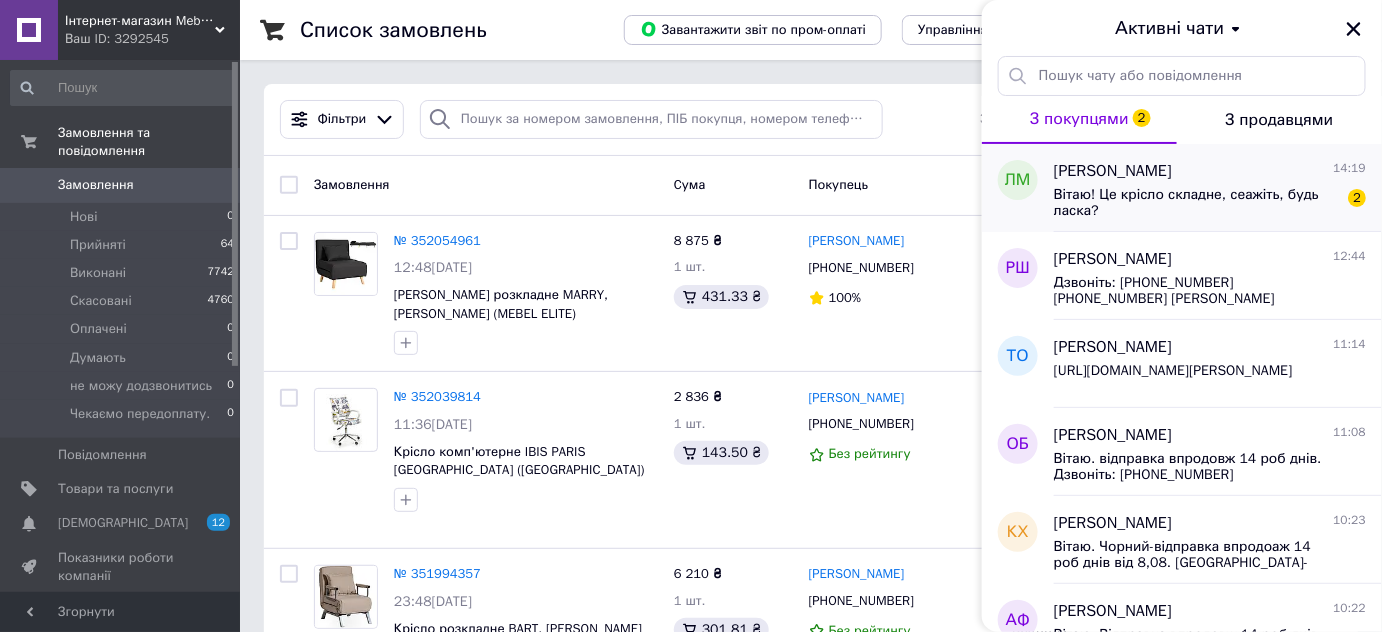 click on "Вітаю! Це крісло складне, сеажіть, будь ласка?" at bounding box center [1196, 203] 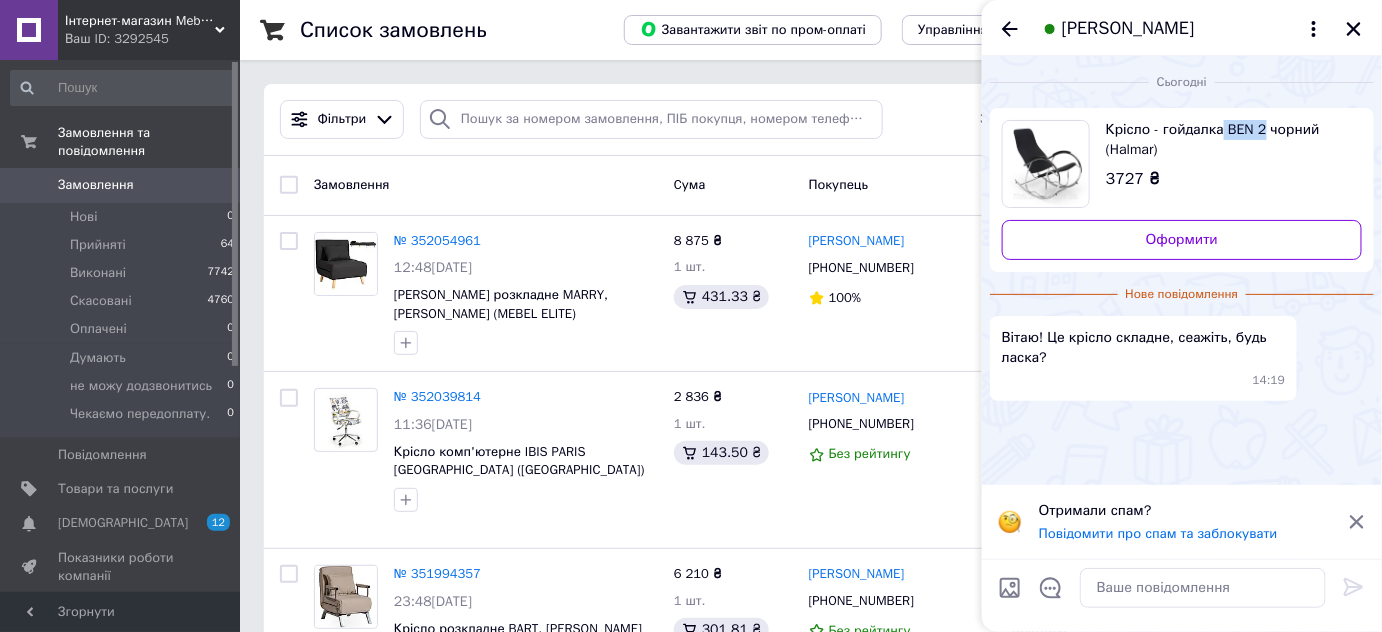 copy on "BEN 2" 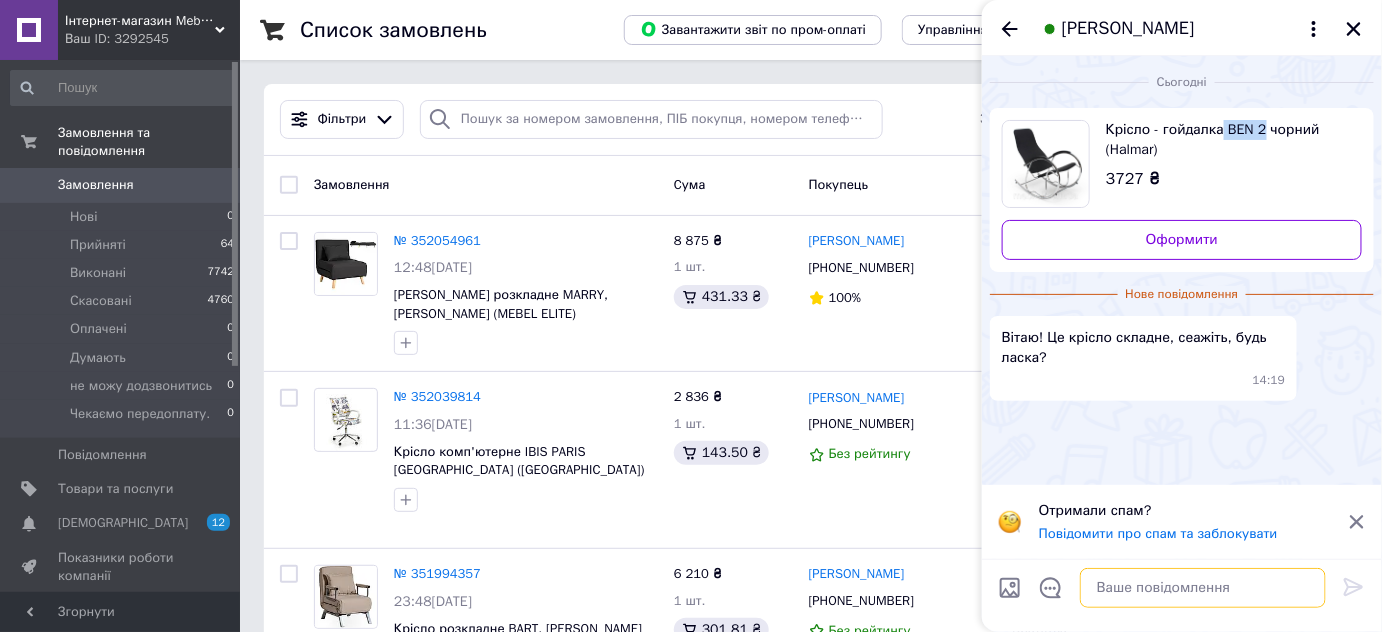 click at bounding box center [1203, 588] 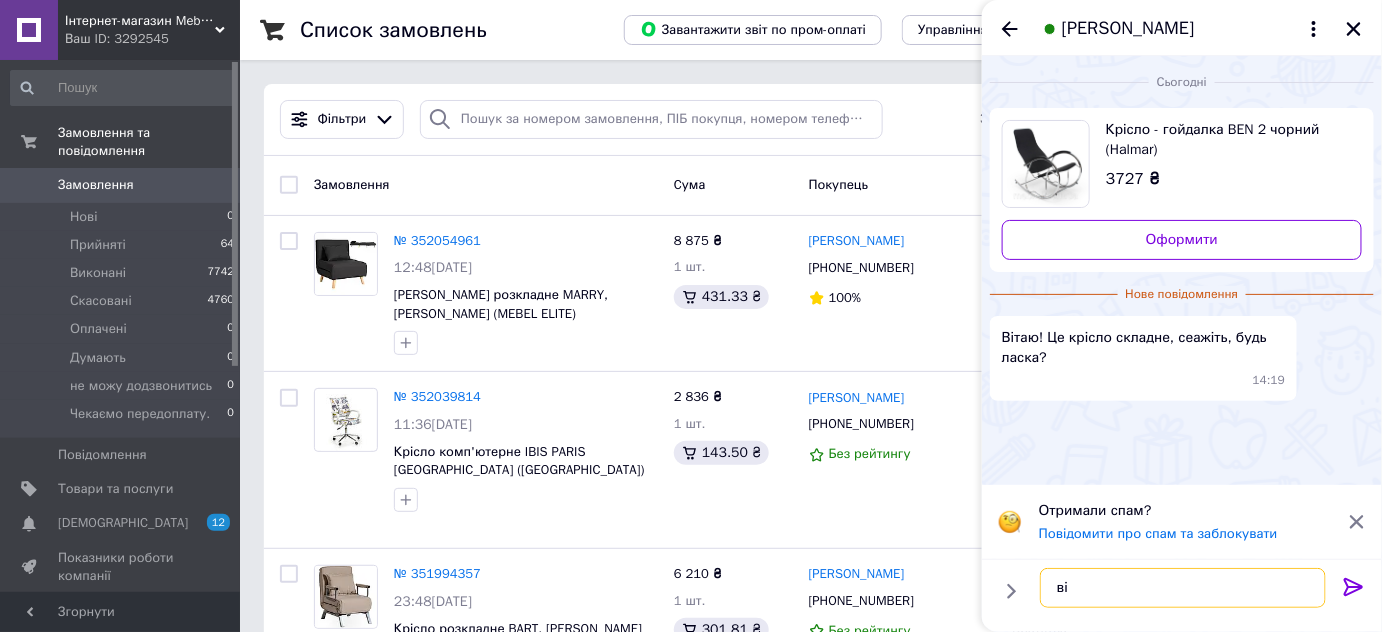 type on "в" 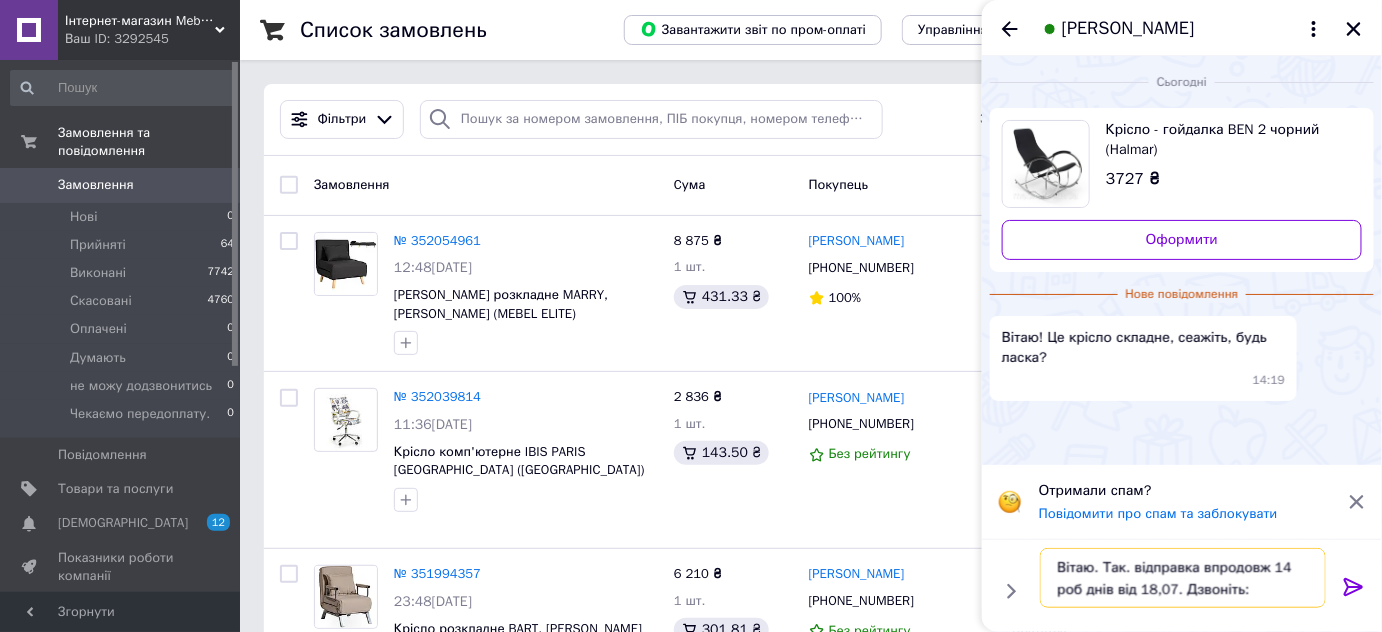 paste on "BEN 2" 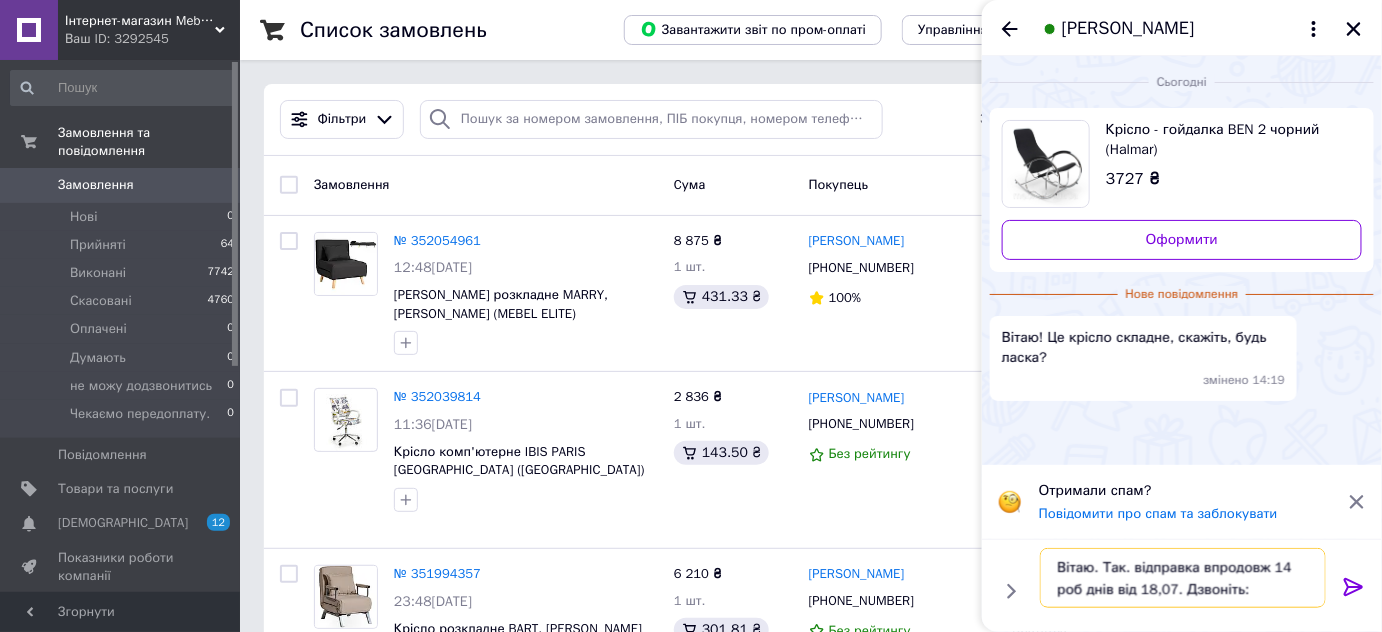 paste on "380 (97) 173-06-18
+380 (50) 924-81-08
Зоя" 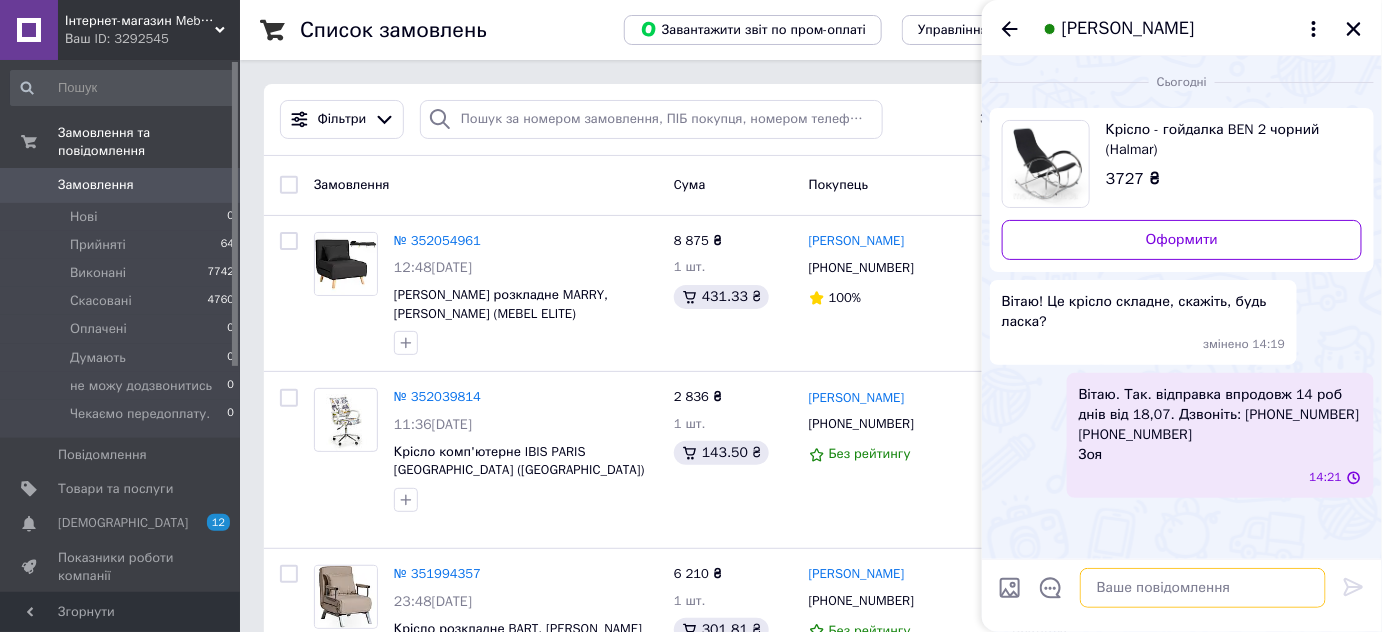 scroll, scrollTop: 0, scrollLeft: 0, axis: both 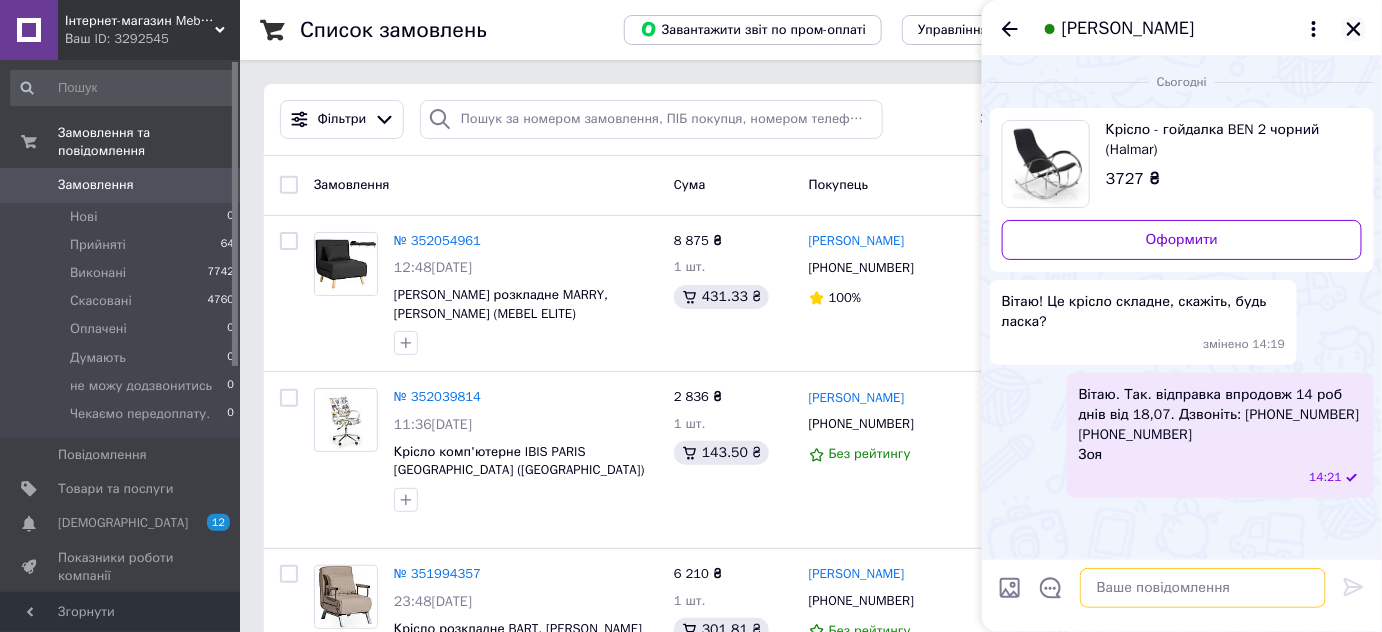 type 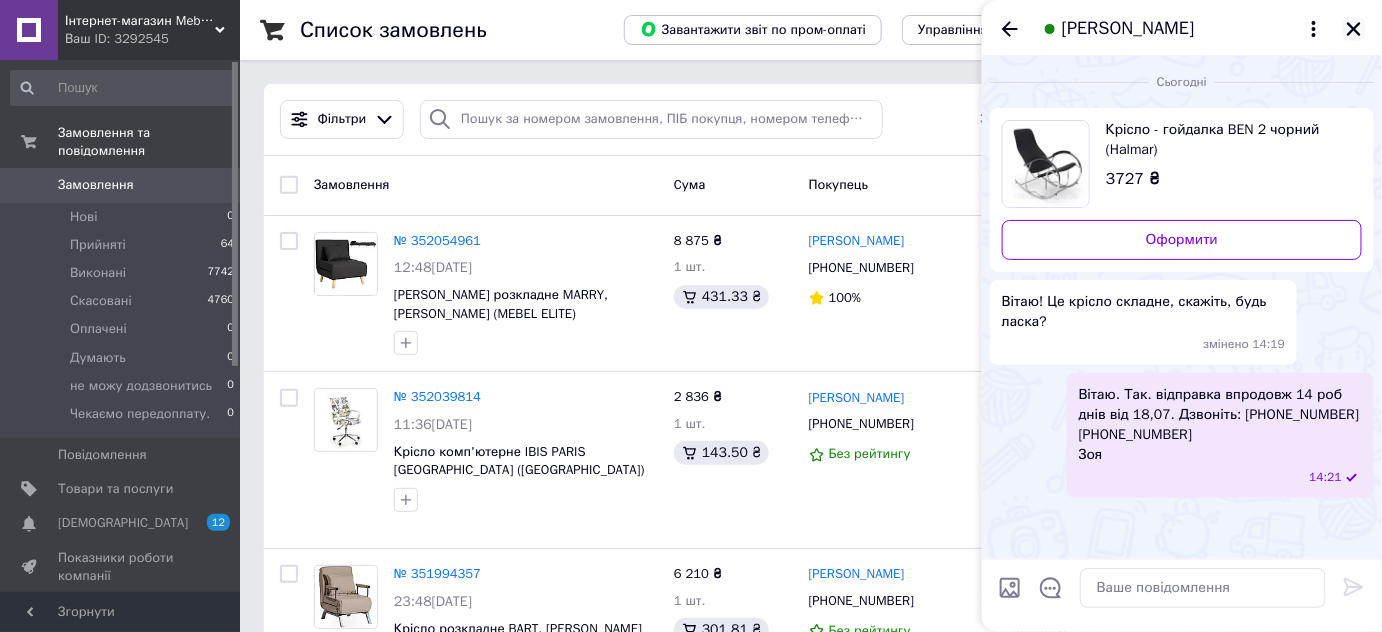 click 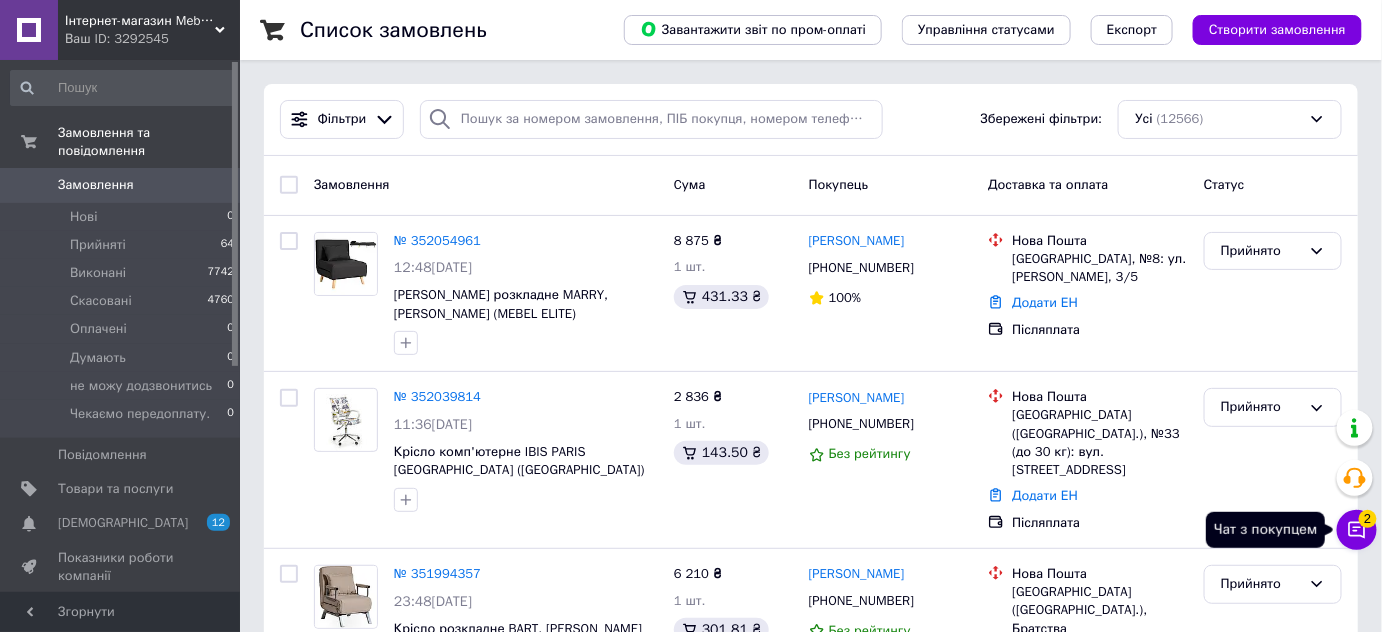 click 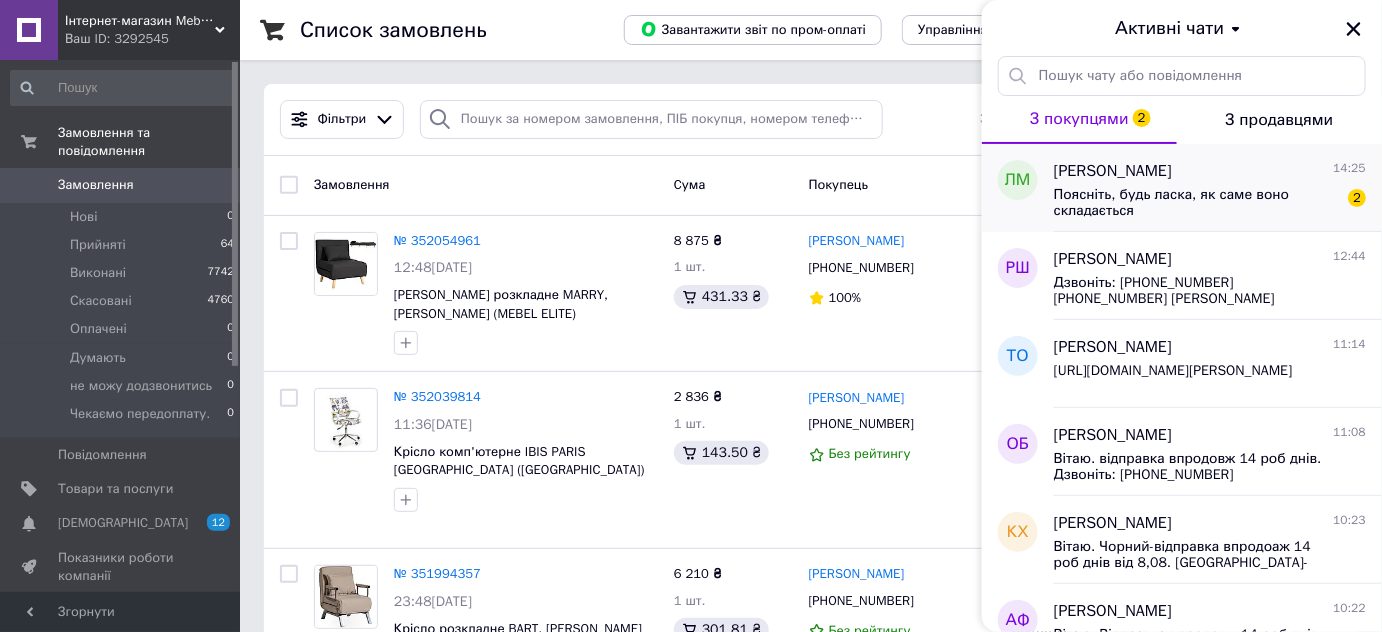 click on "Поясніть, будь ласка, як саме воно складається" at bounding box center [1196, 203] 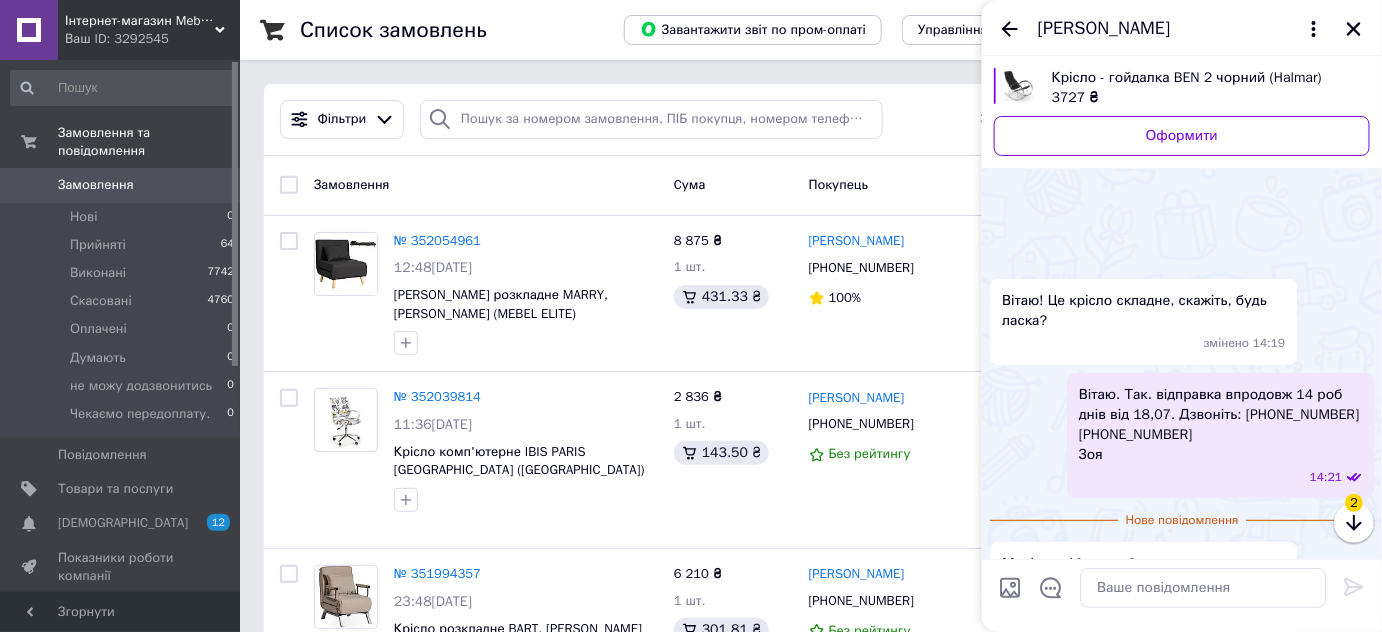 scroll, scrollTop: 189, scrollLeft: 0, axis: vertical 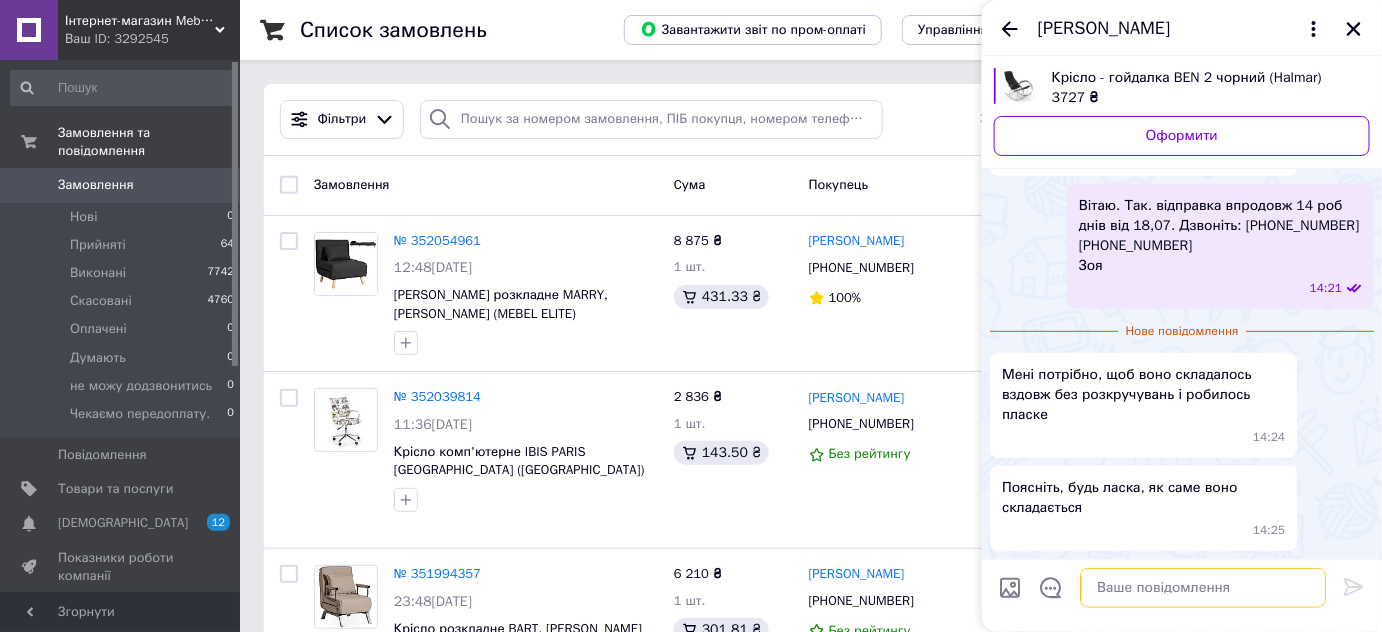 click at bounding box center [1203, 588] 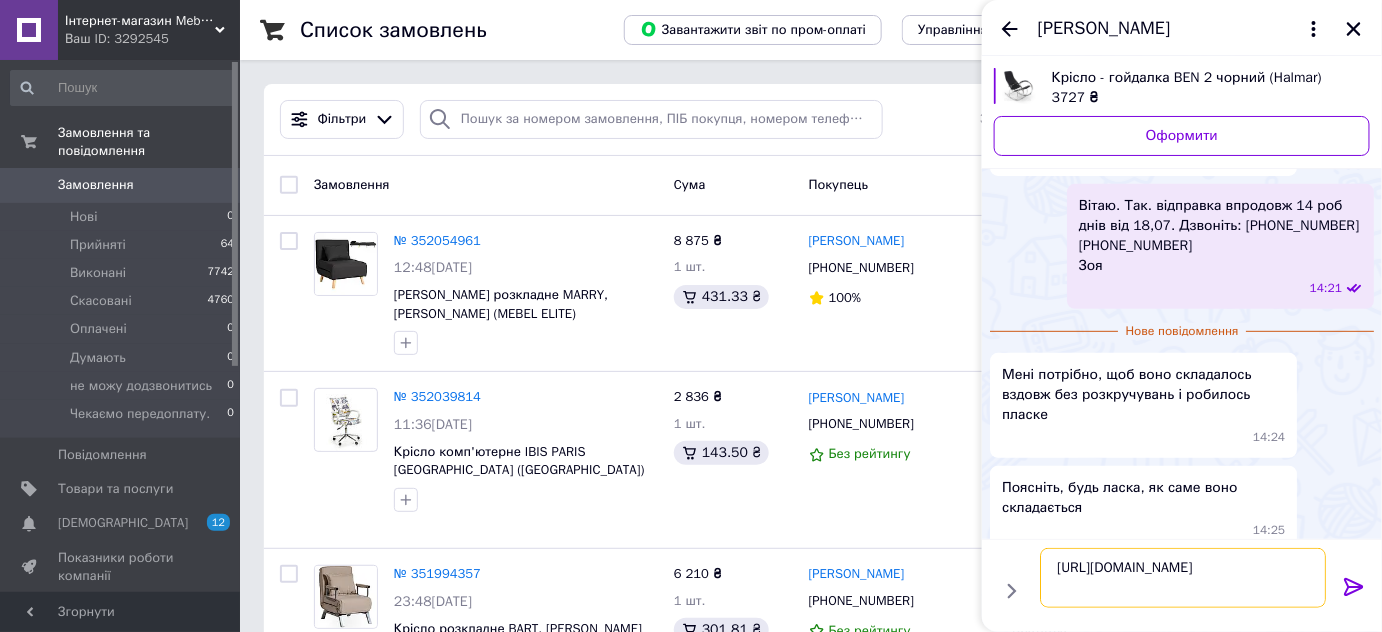 drag, startPoint x: 1221, startPoint y: 589, endPoint x: 1039, endPoint y: 569, distance: 183.0956 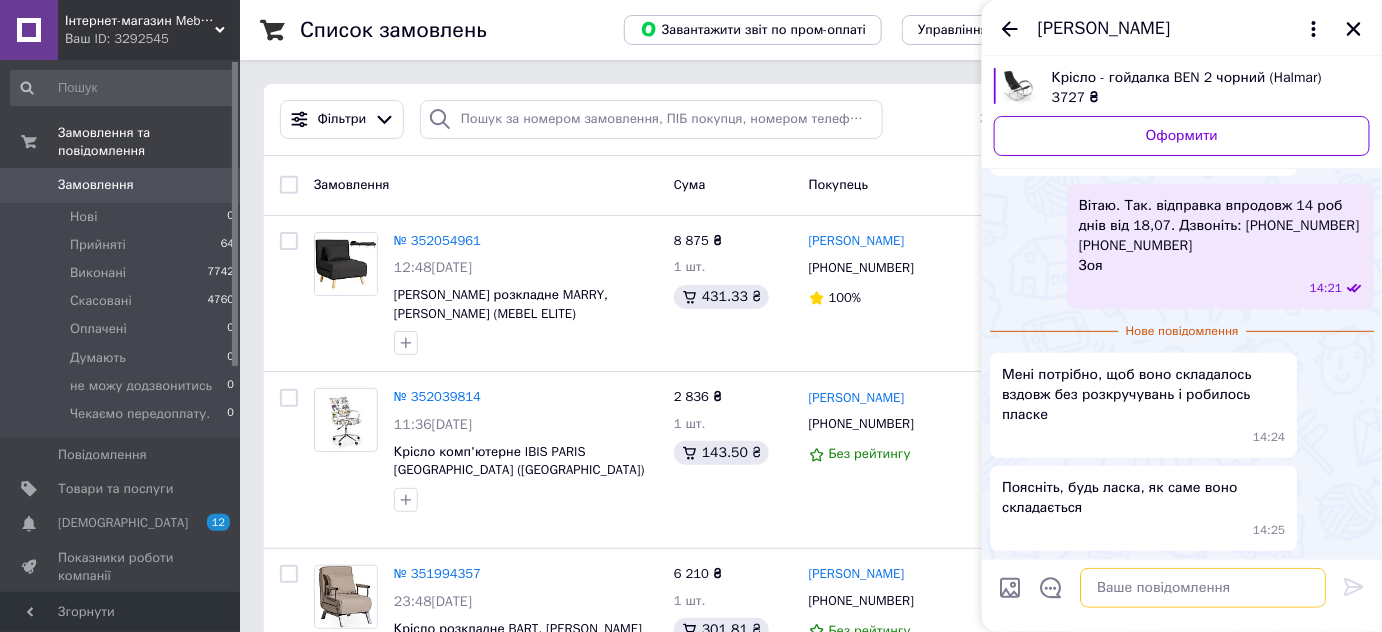 paste on "https://meblisi.com.ua/ua/p1121484664-kreslo-kachalka-ben.html" 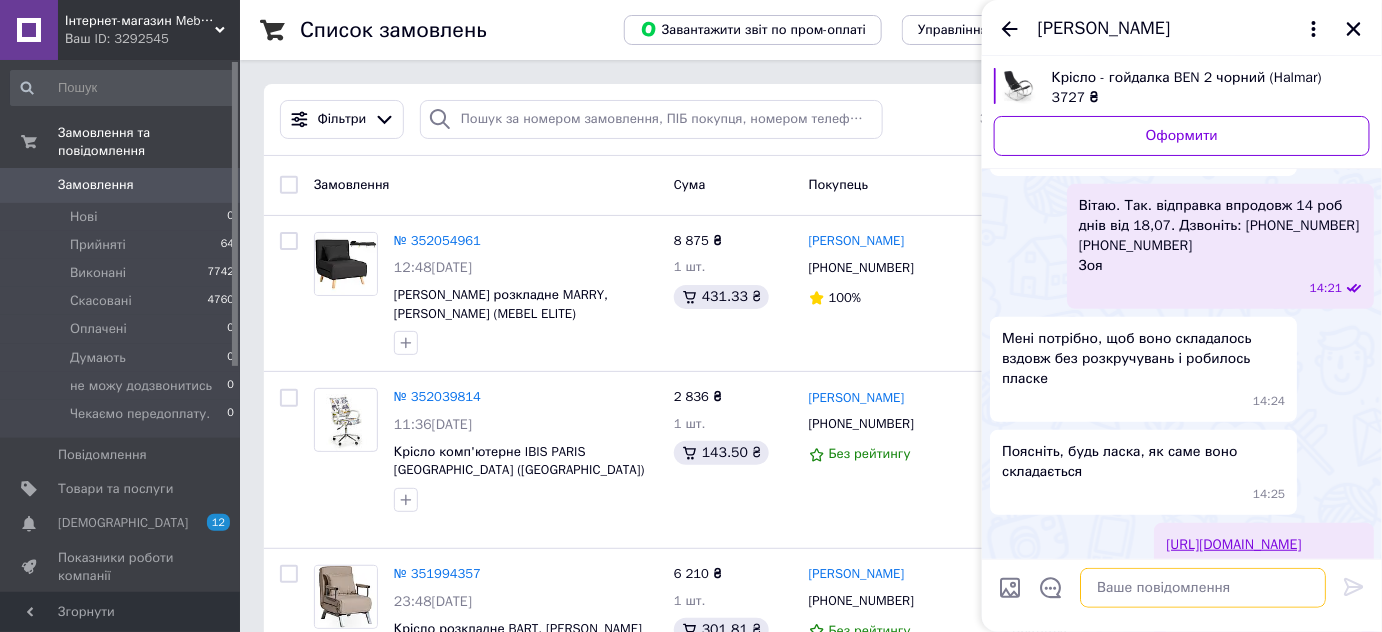 scroll, scrollTop: 442, scrollLeft: 0, axis: vertical 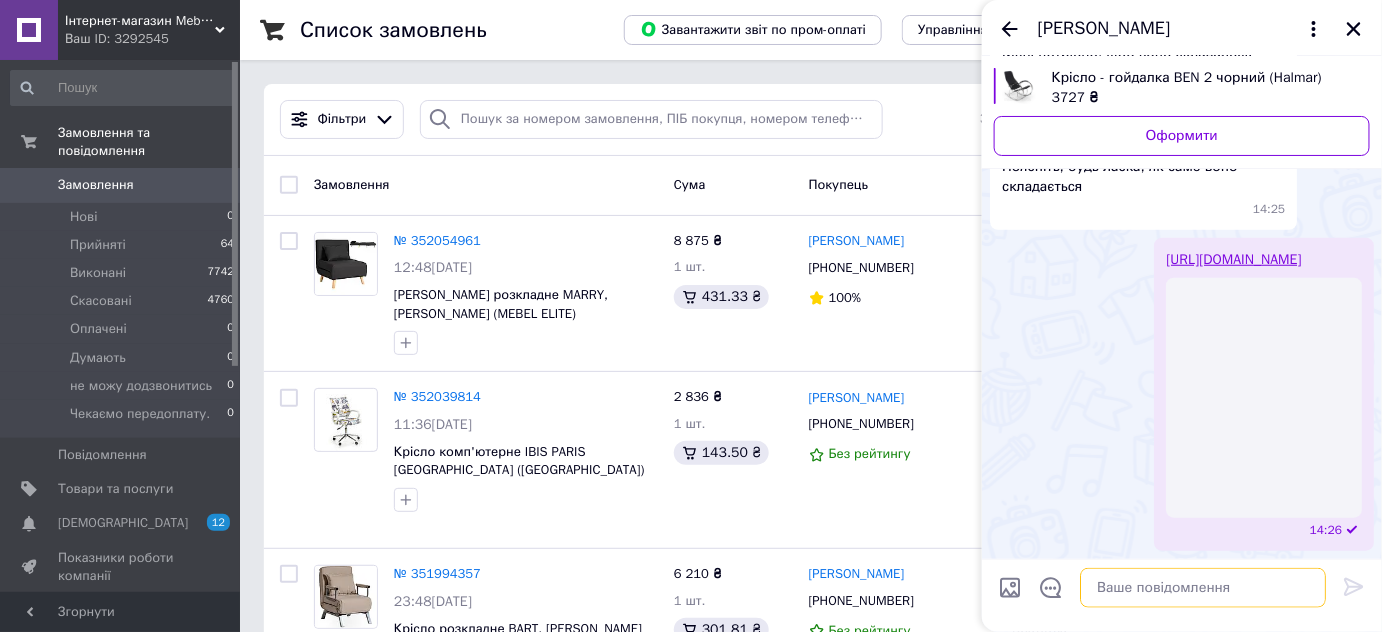 click at bounding box center (1203, 588) 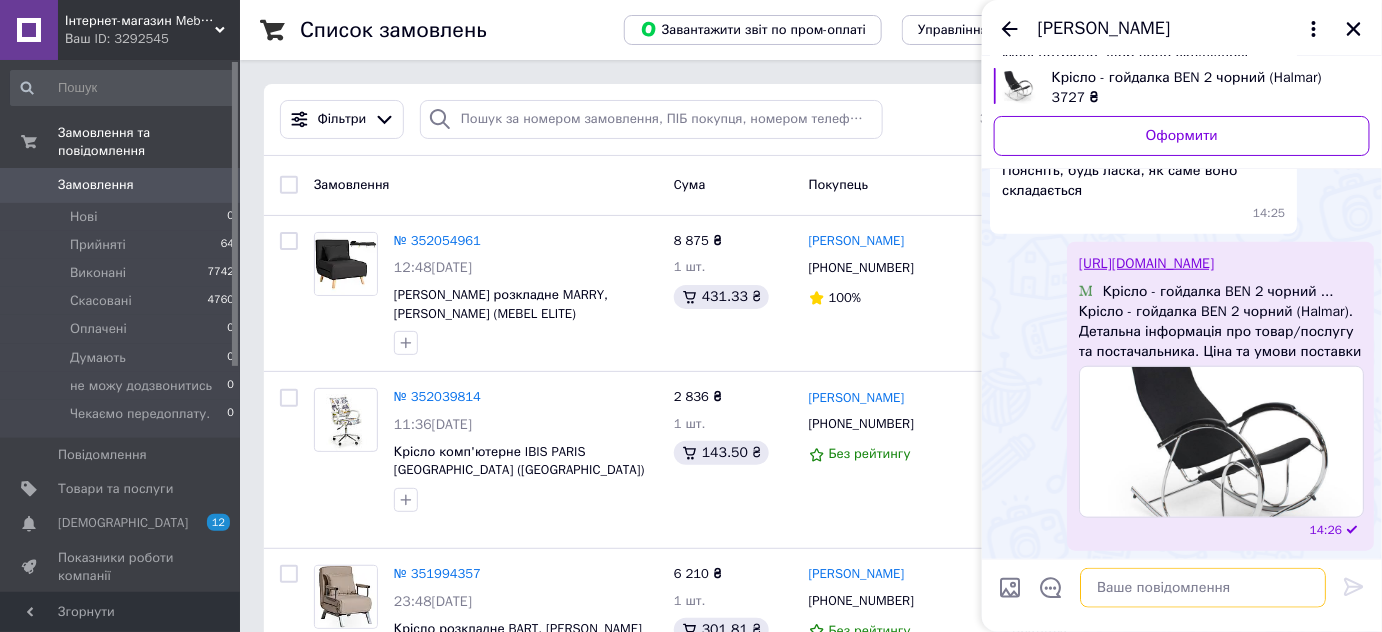 scroll, scrollTop: 438, scrollLeft: 0, axis: vertical 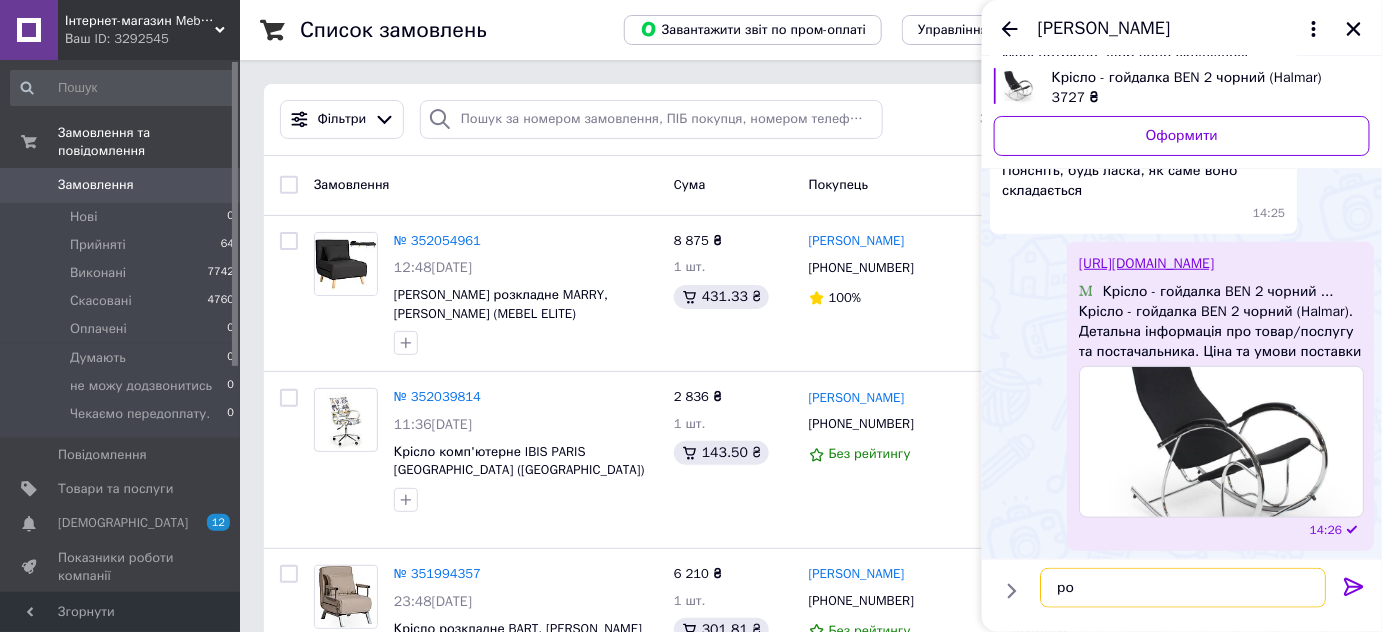 type on "р" 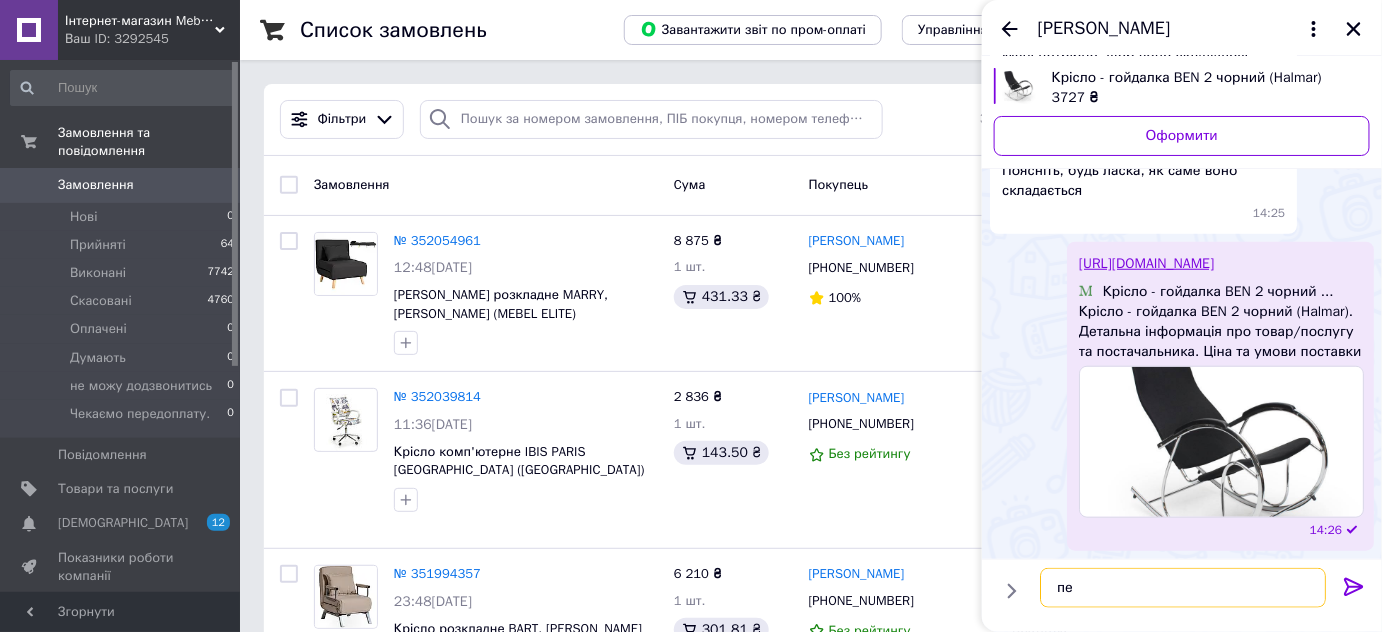 type on "п" 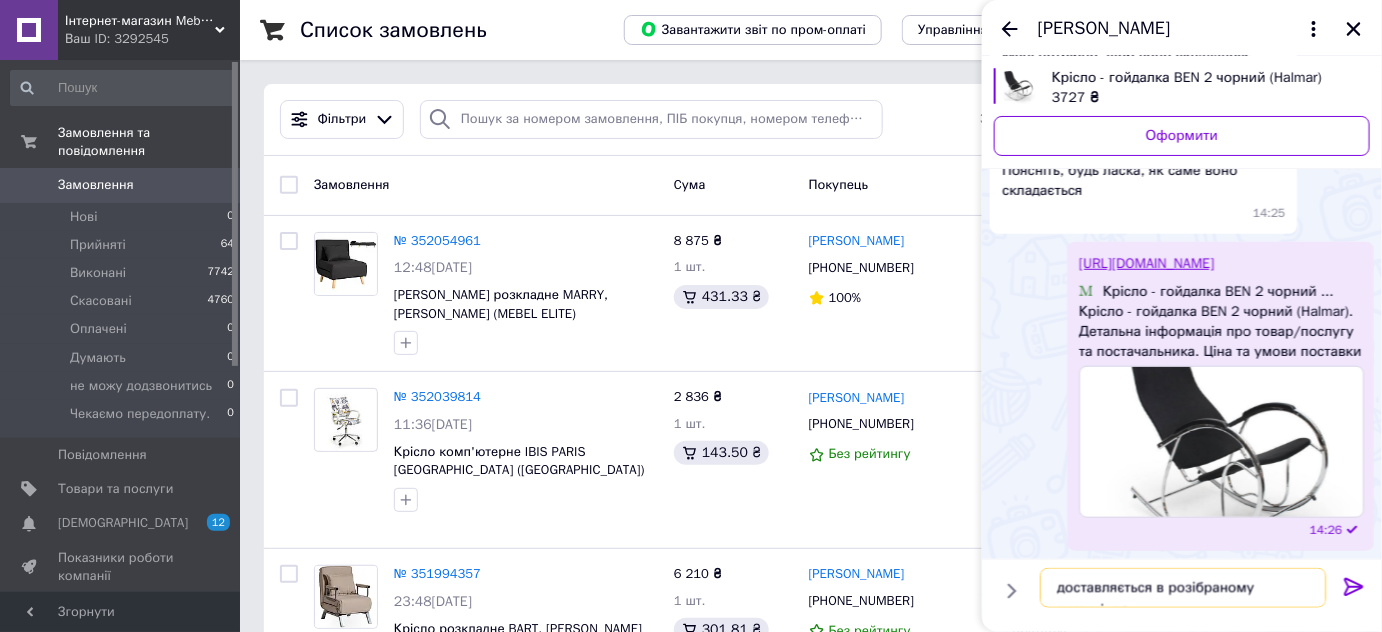 scroll, scrollTop: 442, scrollLeft: 0, axis: vertical 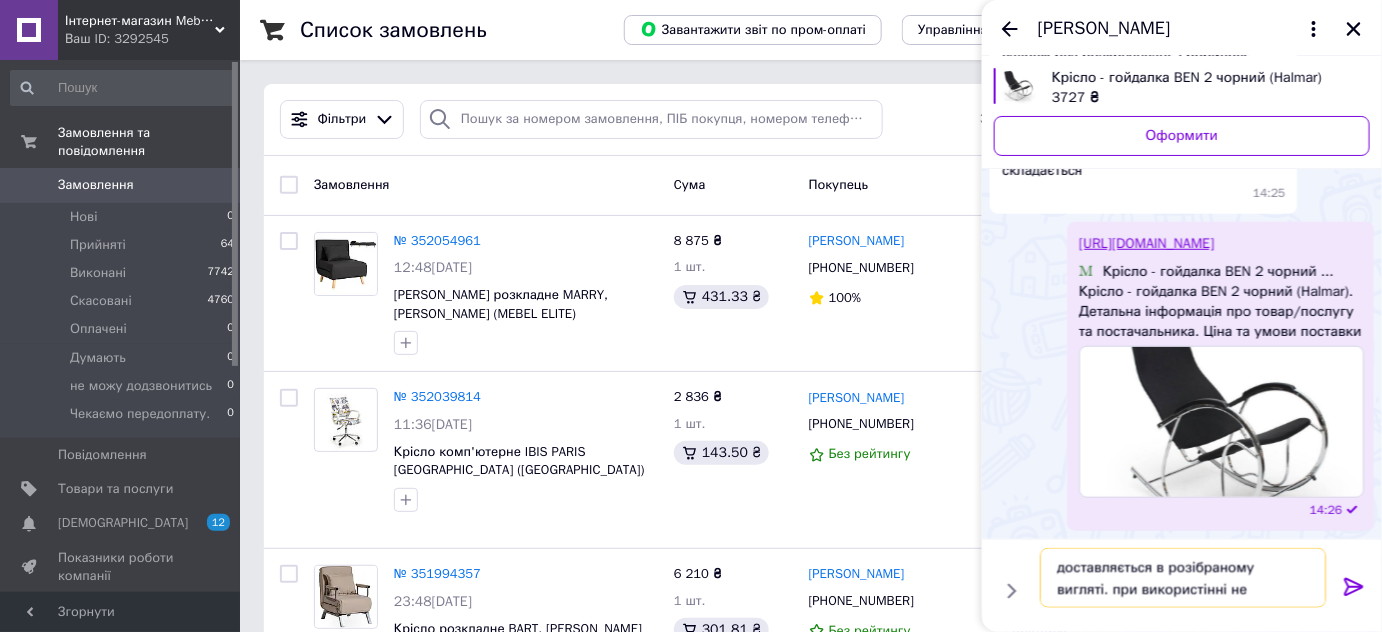 type on "доставляється в розібраному вигляті. при використінні не розкладається" 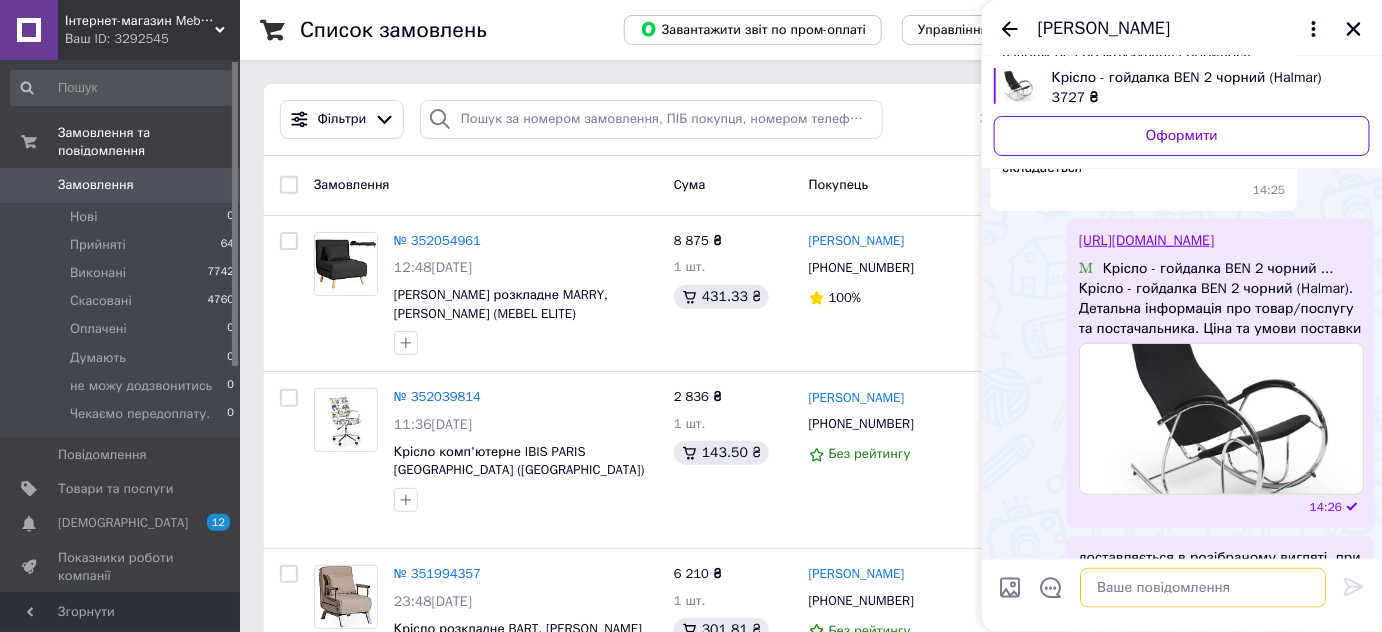 scroll, scrollTop: 531, scrollLeft: 0, axis: vertical 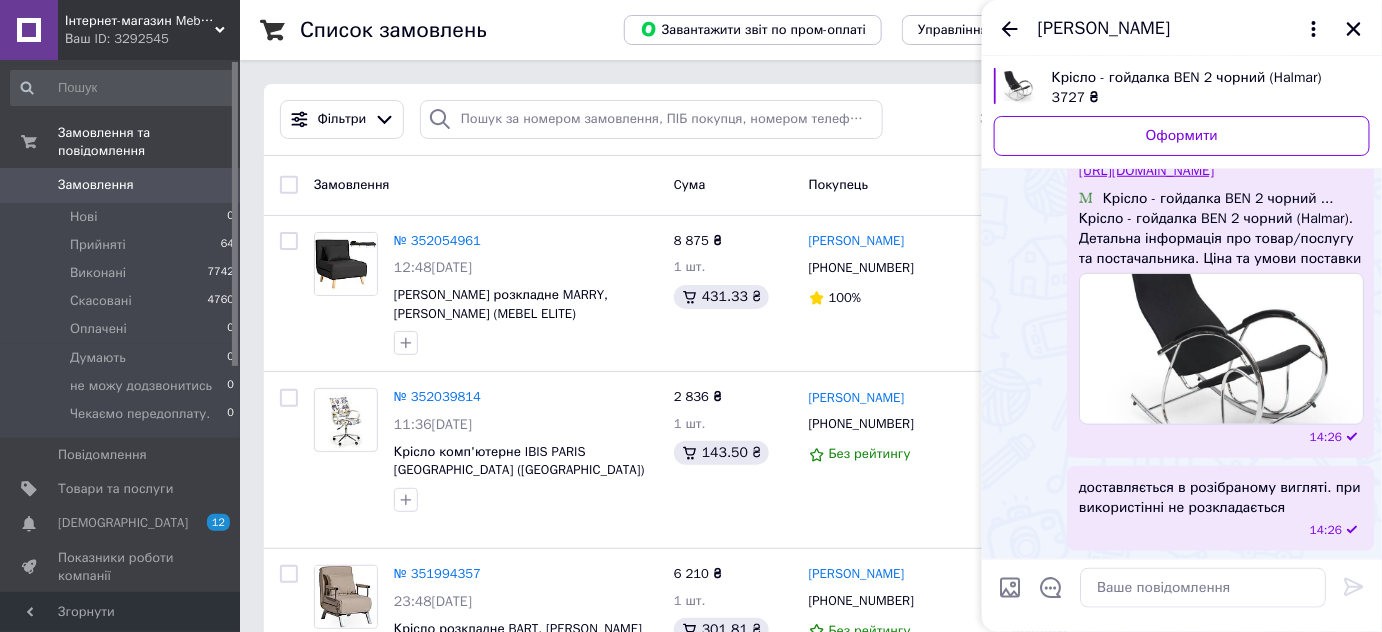 drag, startPoint x: 1350, startPoint y: 29, endPoint x: 1357, endPoint y: 50, distance: 22.135944 